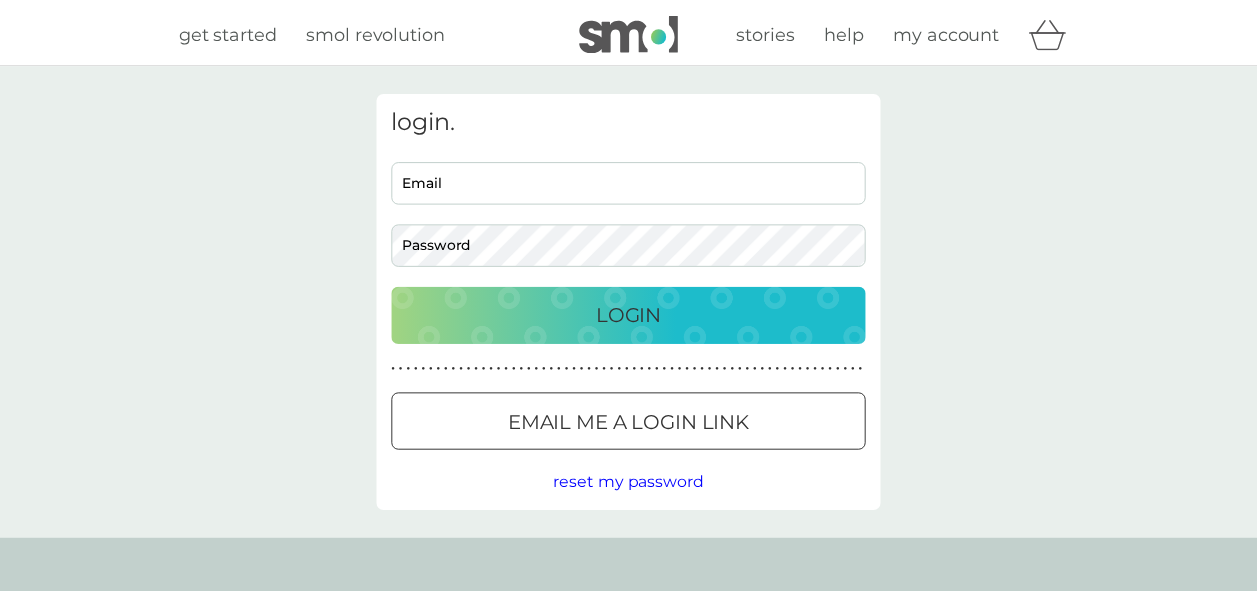 scroll, scrollTop: 0, scrollLeft: 0, axis: both 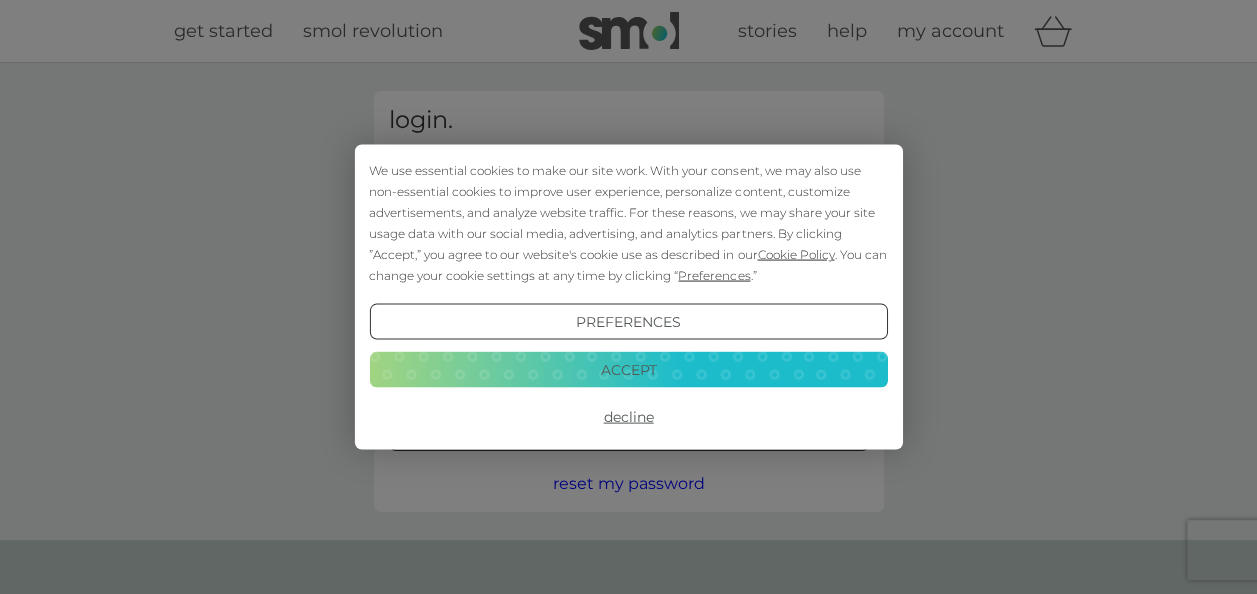 click on "Accept" at bounding box center [628, 369] 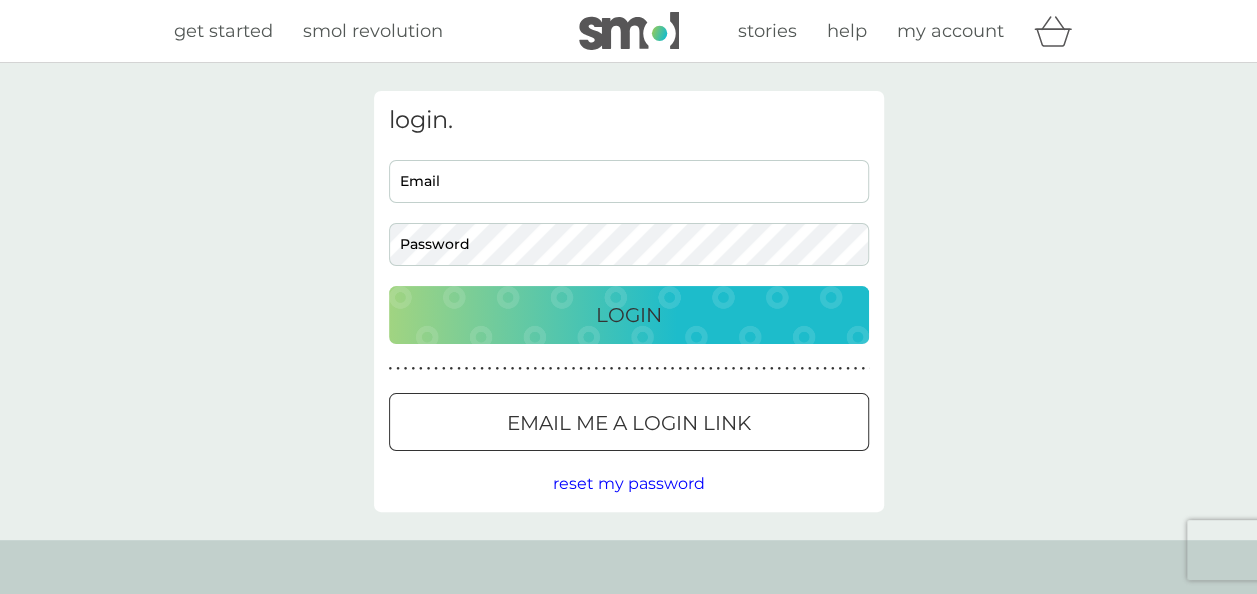 scroll, scrollTop: 0, scrollLeft: 0, axis: both 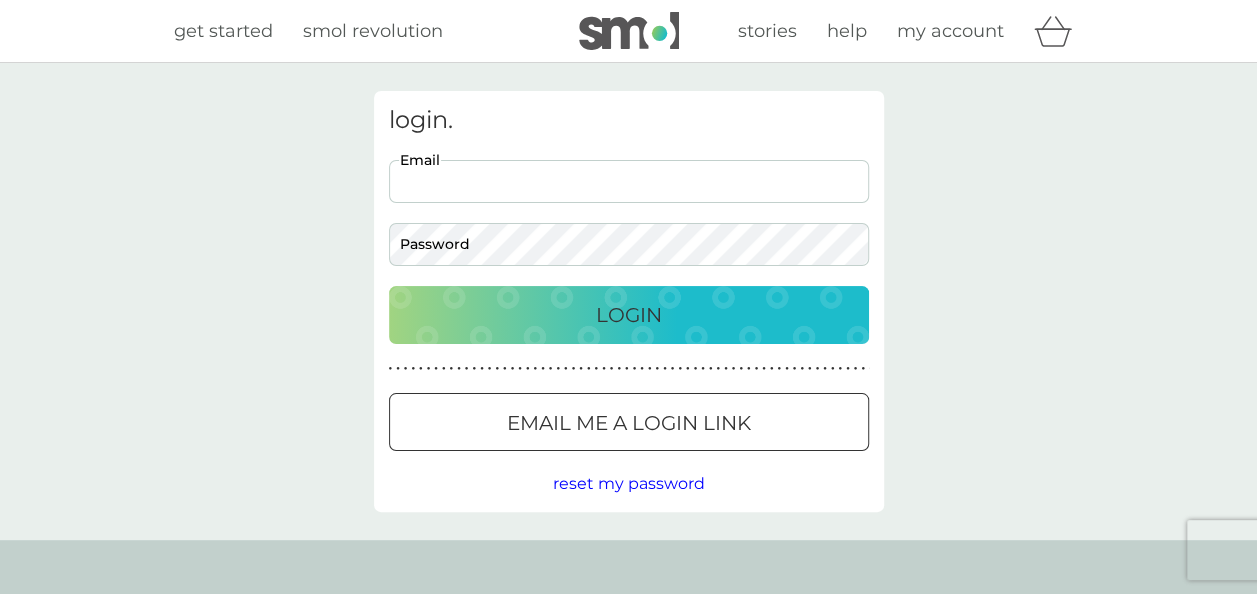 click on "Email" at bounding box center (629, 181) 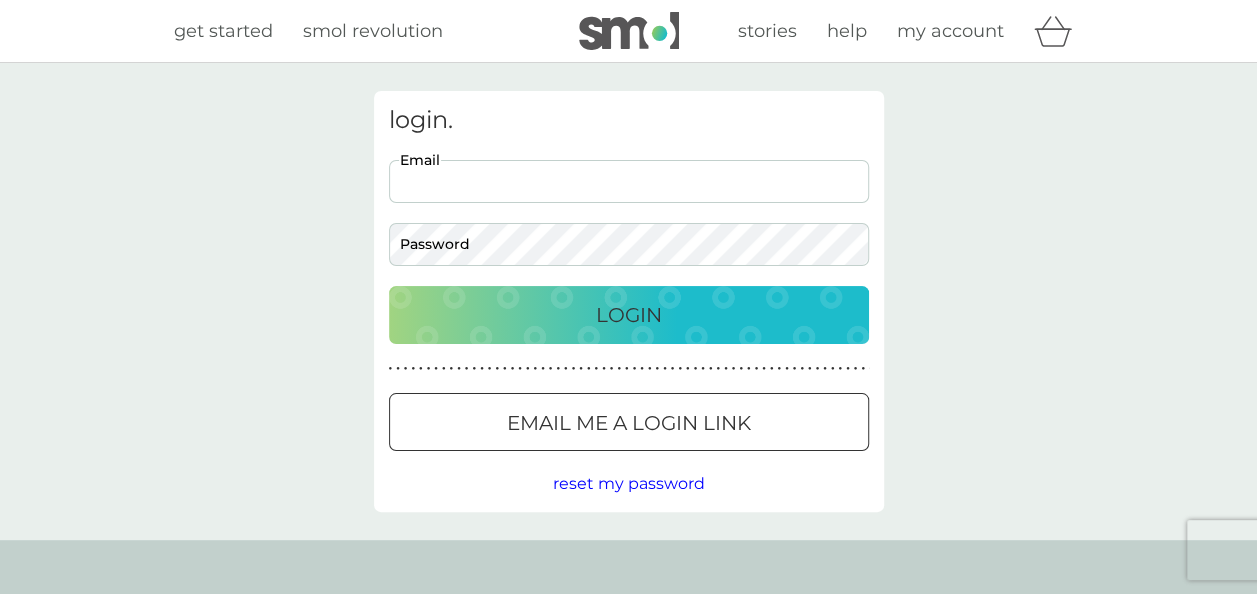 type on "nhoare@hotmail.com" 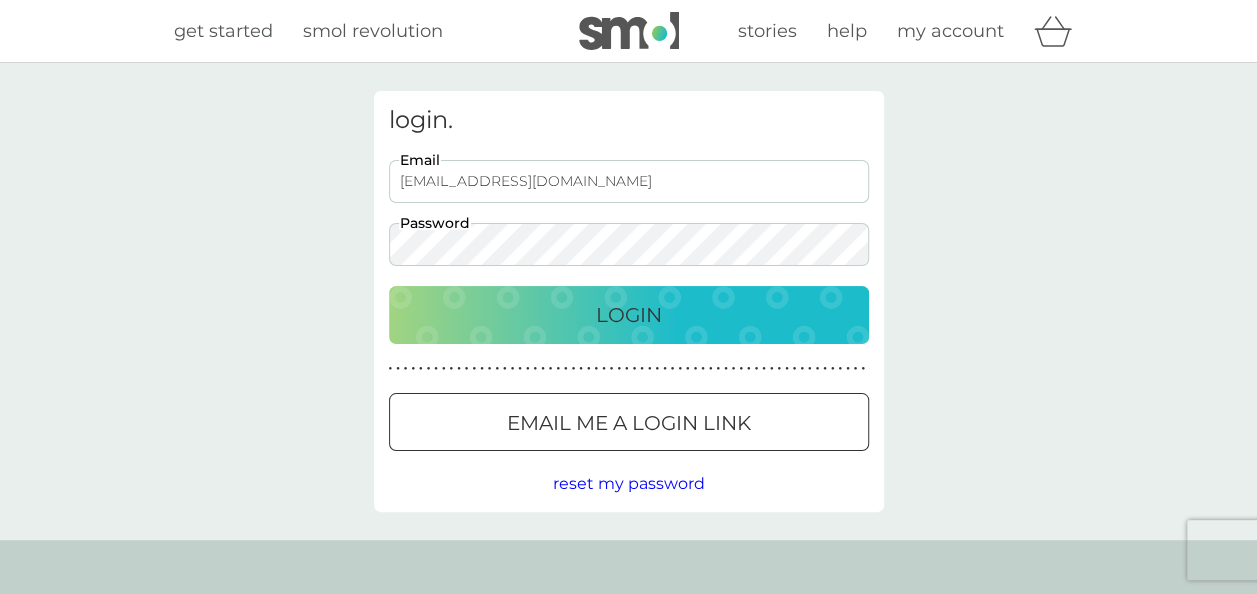 click on "Login" at bounding box center (629, 315) 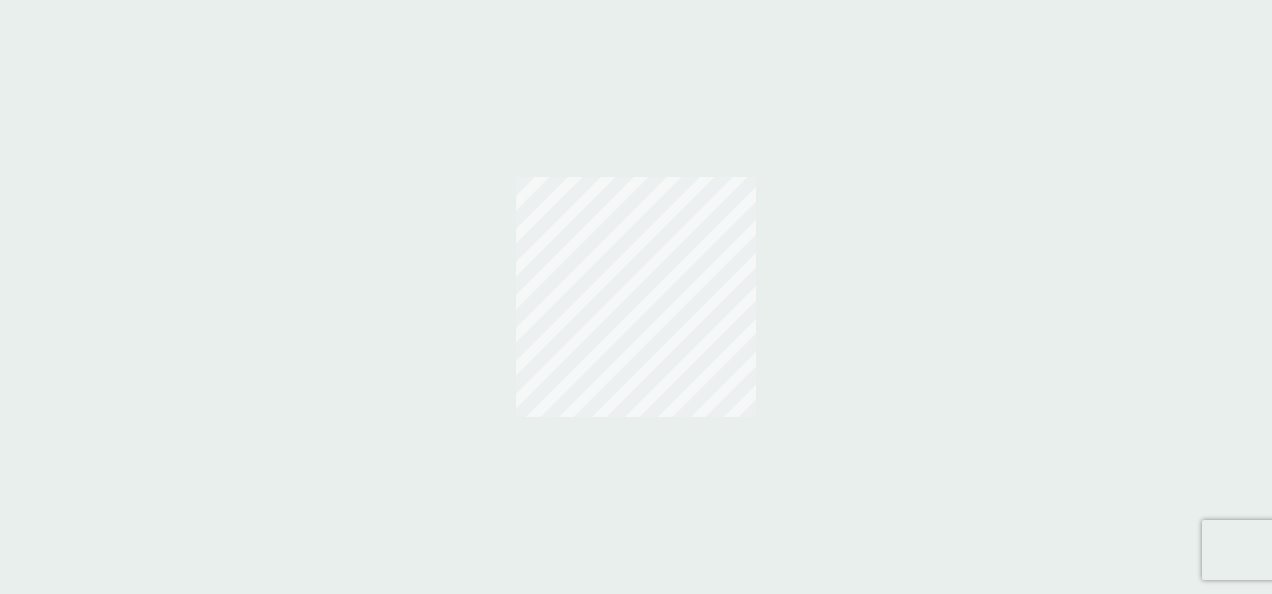 scroll, scrollTop: 0, scrollLeft: 0, axis: both 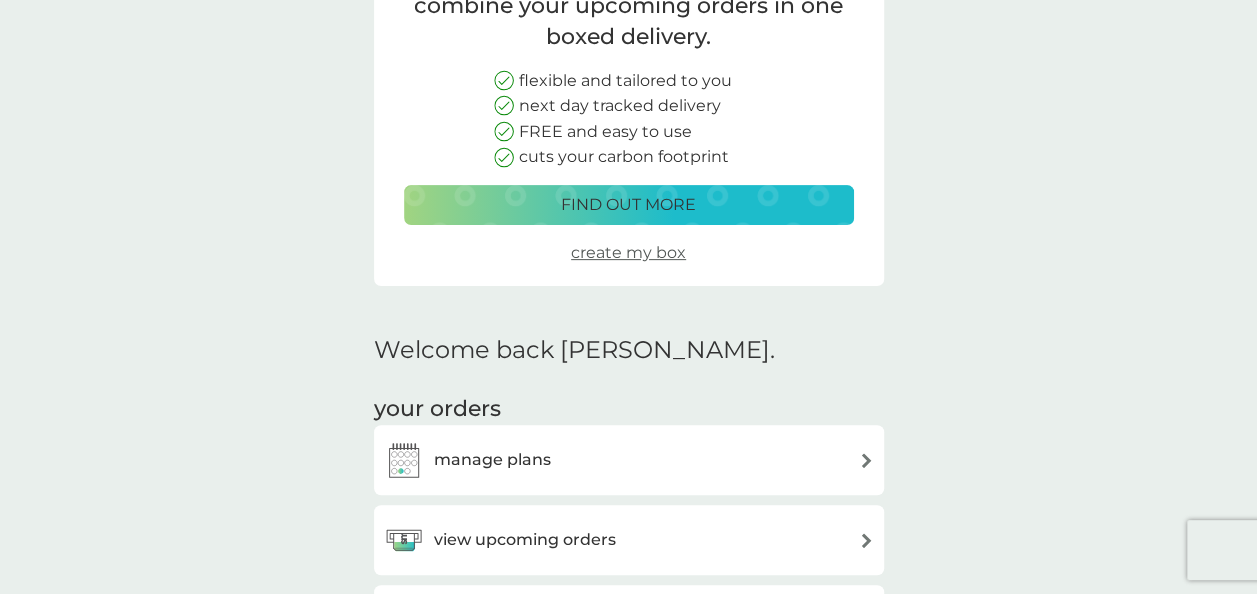 click on "create my box" at bounding box center [628, 252] 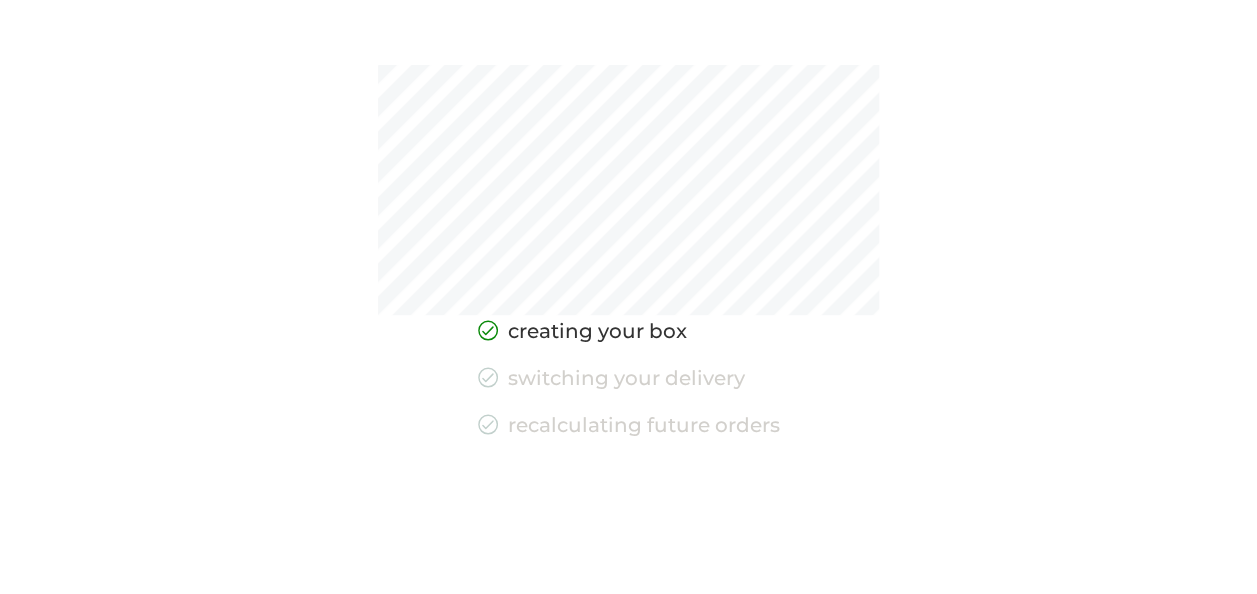 scroll, scrollTop: 0, scrollLeft: 0, axis: both 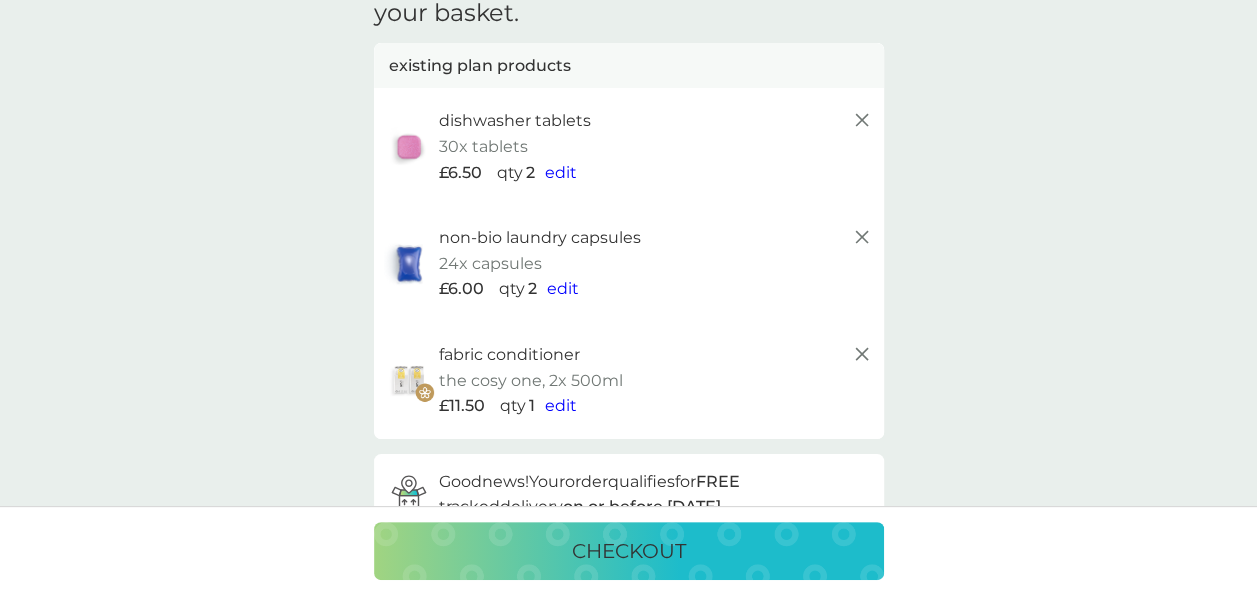 click on "edit" at bounding box center (561, 172) 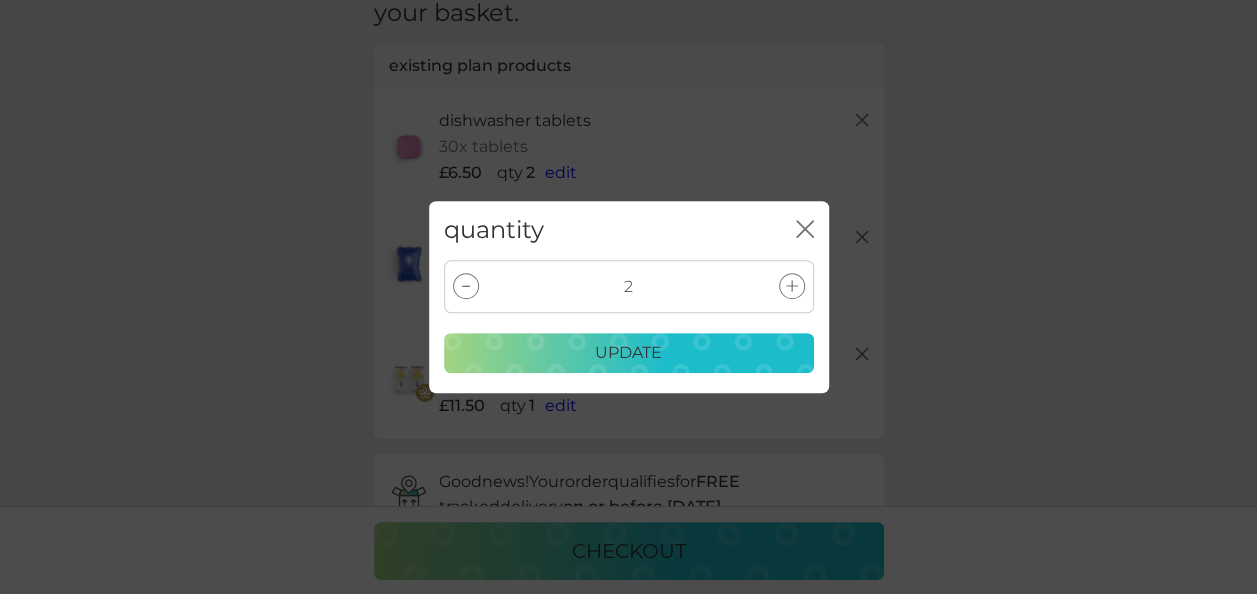 click at bounding box center [466, 286] 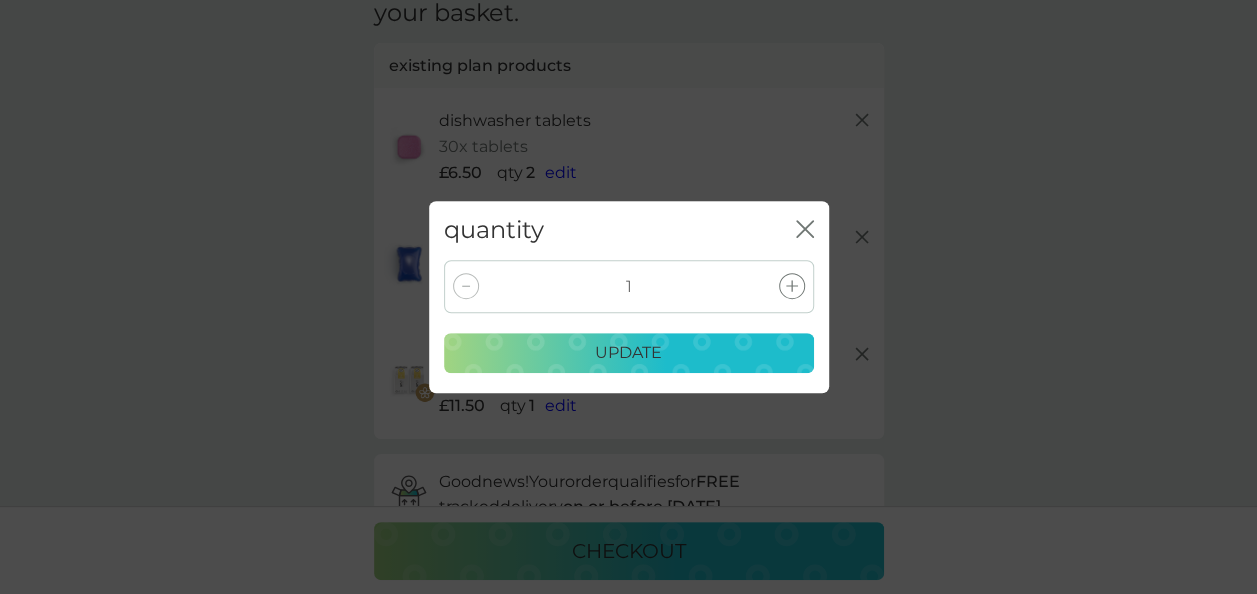 click on "update" at bounding box center [628, 353] 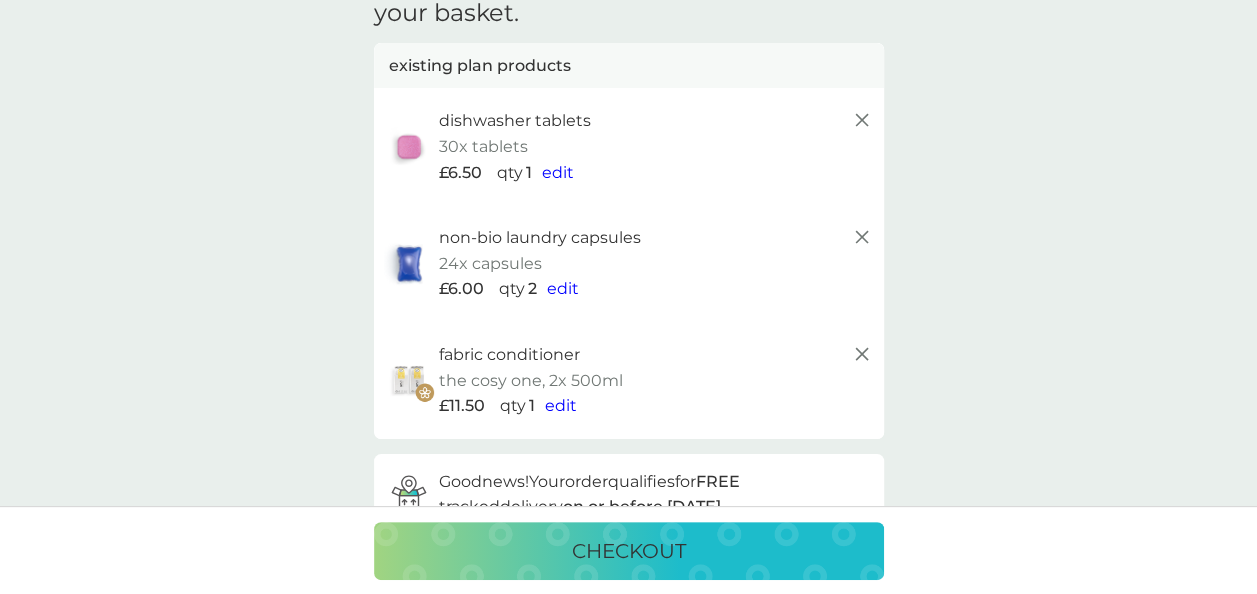 click on "edit" at bounding box center [563, 288] 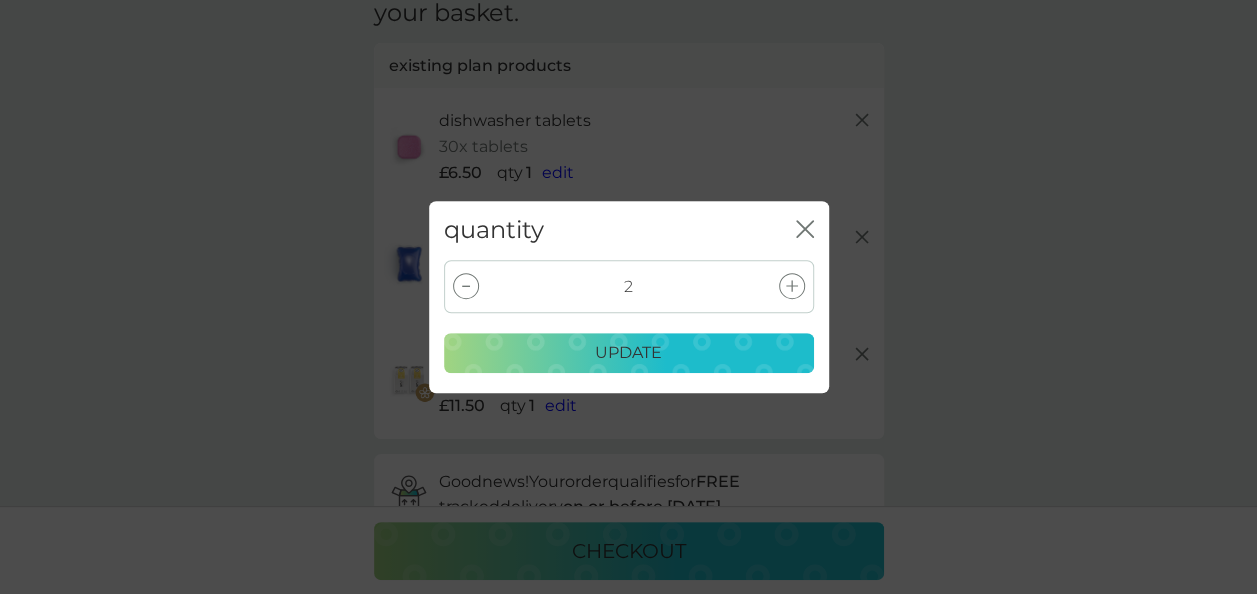 click at bounding box center [466, 286] 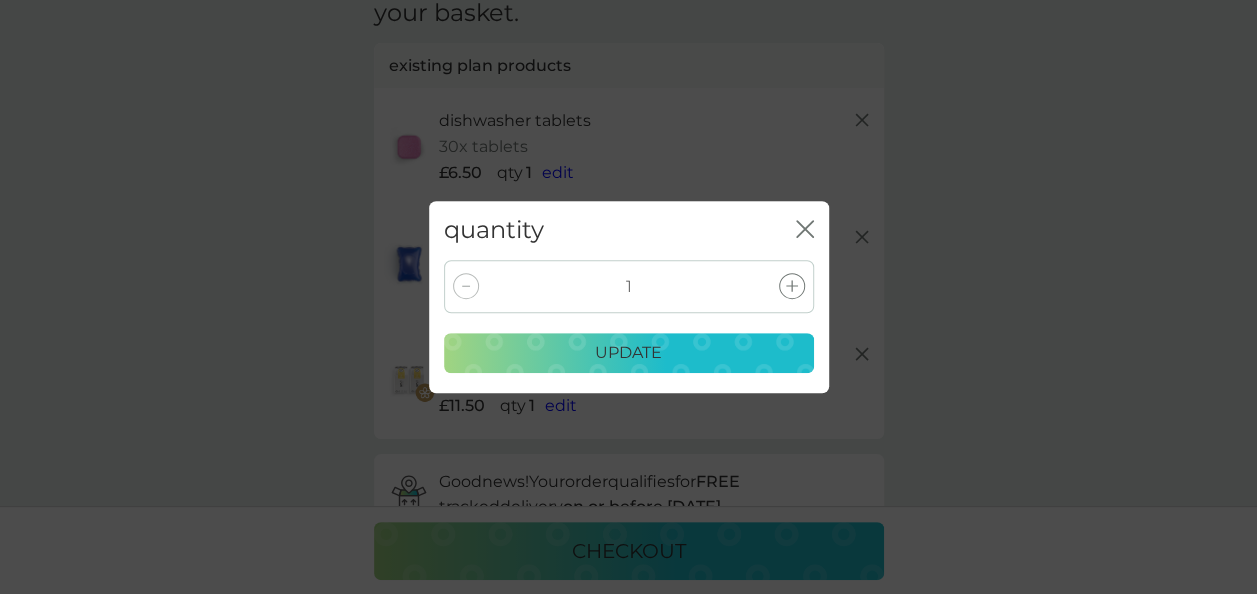 click on "update" at bounding box center [628, 353] 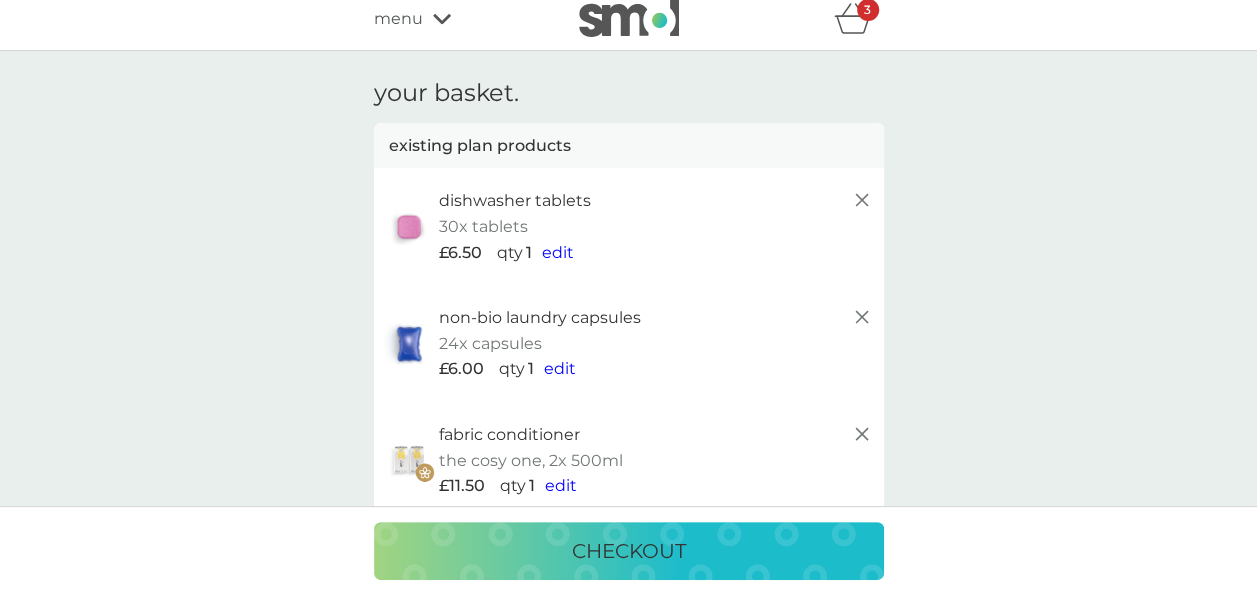 scroll, scrollTop: 0, scrollLeft: 0, axis: both 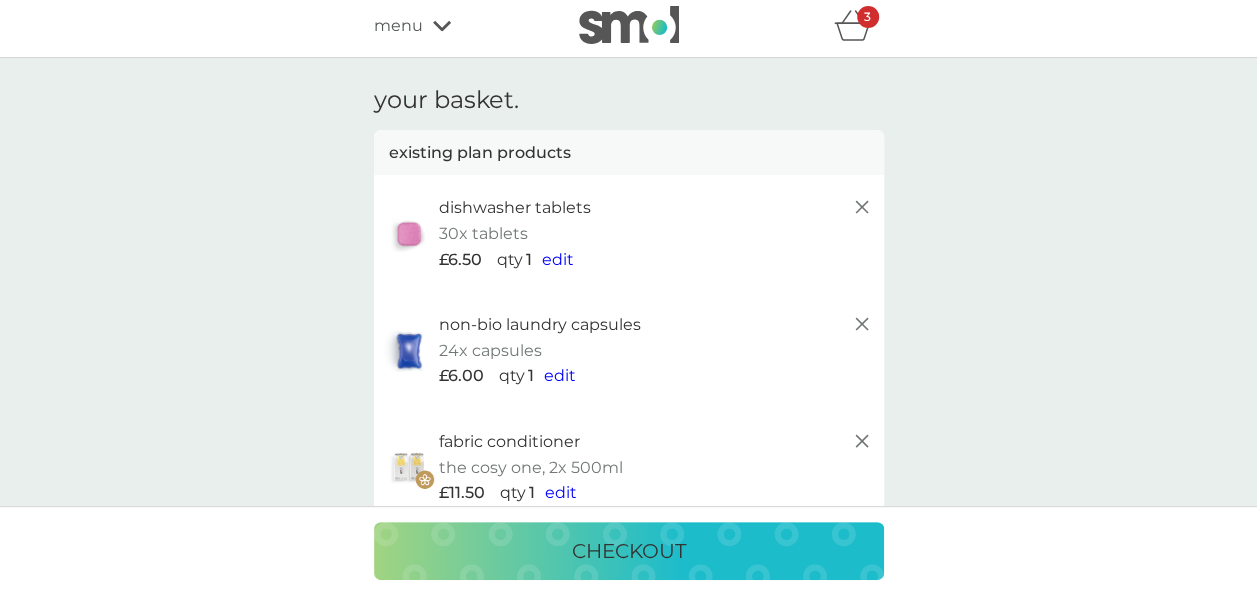 click on "checkout" at bounding box center (629, 551) 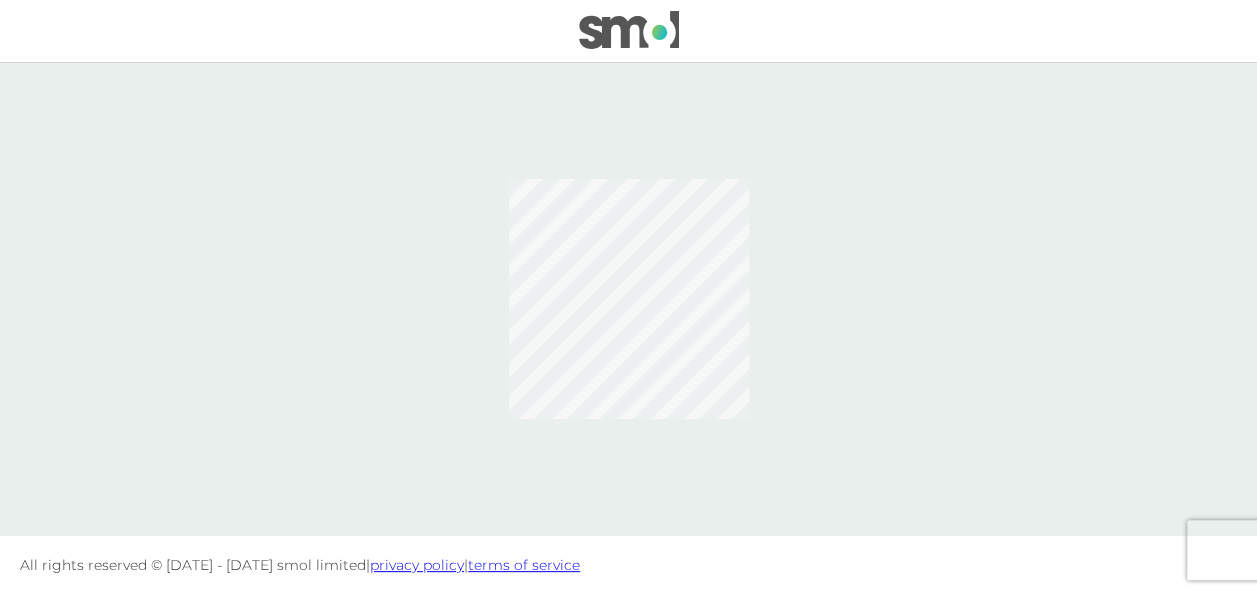 scroll, scrollTop: 0, scrollLeft: 0, axis: both 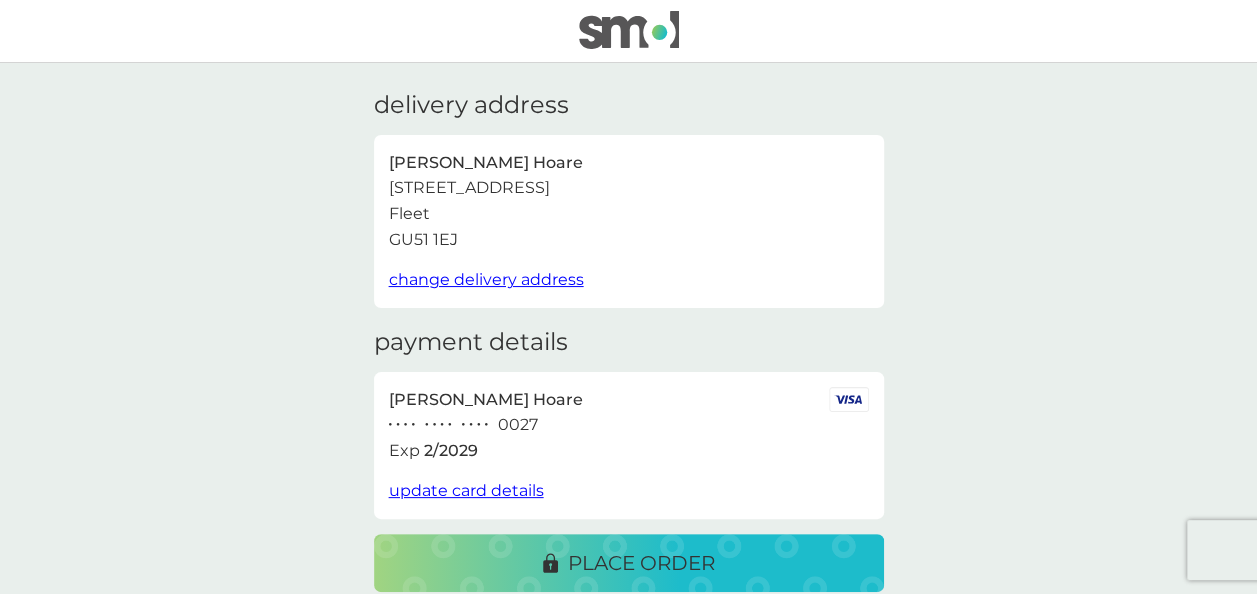 click on "place order" at bounding box center [641, 563] 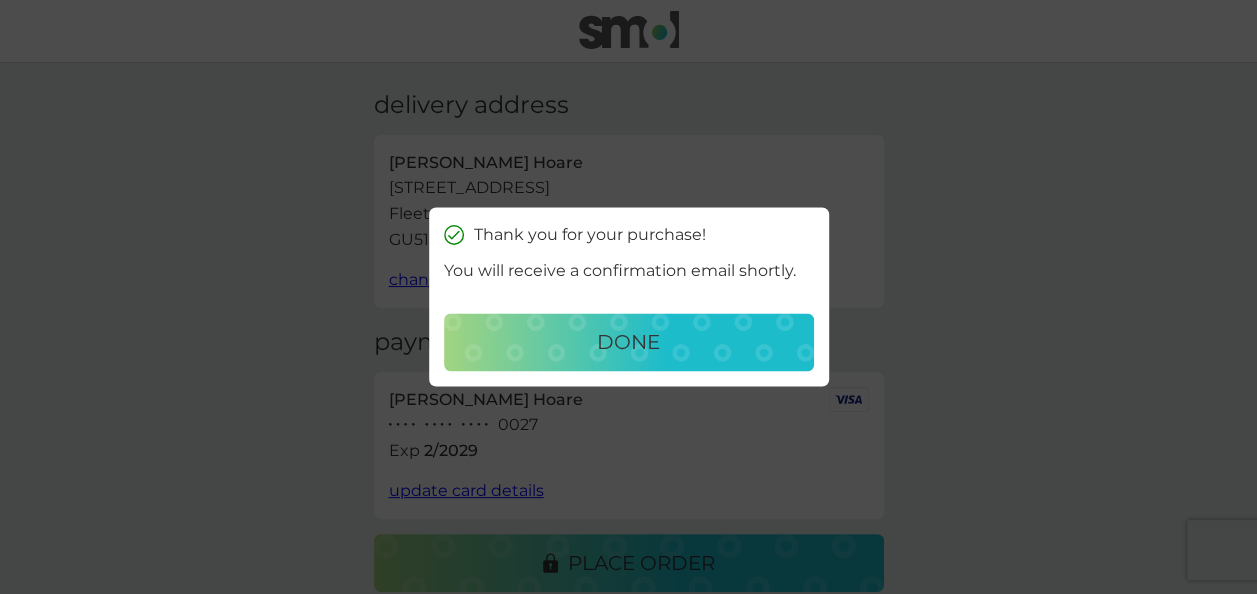 click on "done" at bounding box center [629, 343] 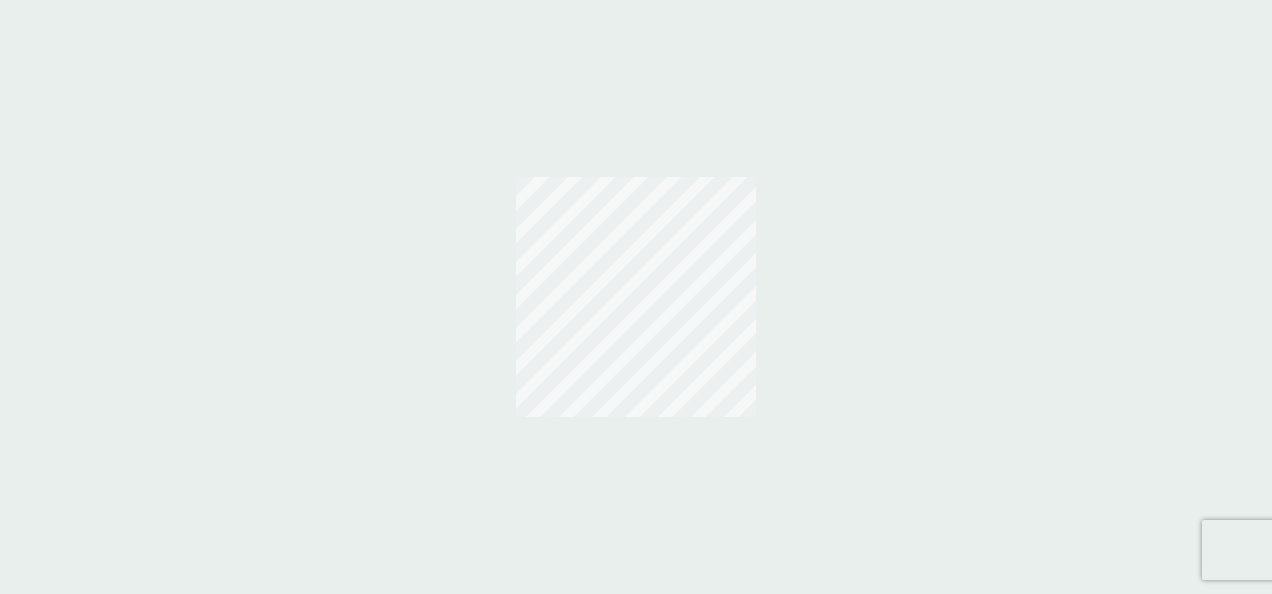 scroll, scrollTop: 0, scrollLeft: 0, axis: both 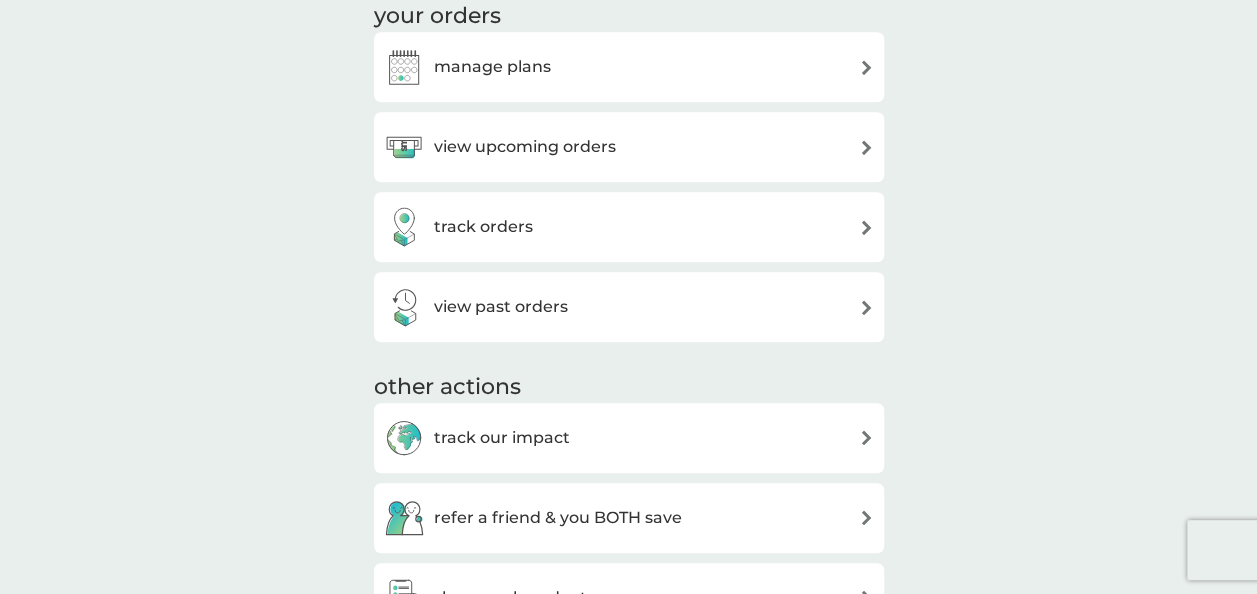click on "manage plans" at bounding box center (629, 67) 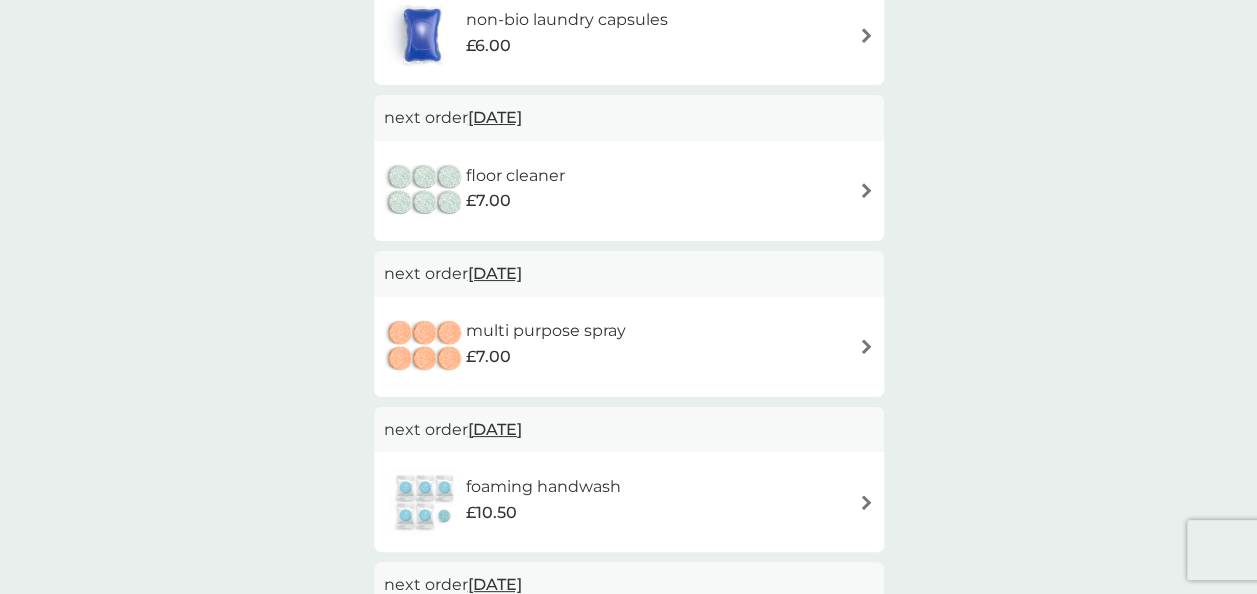 scroll, scrollTop: 0, scrollLeft: 0, axis: both 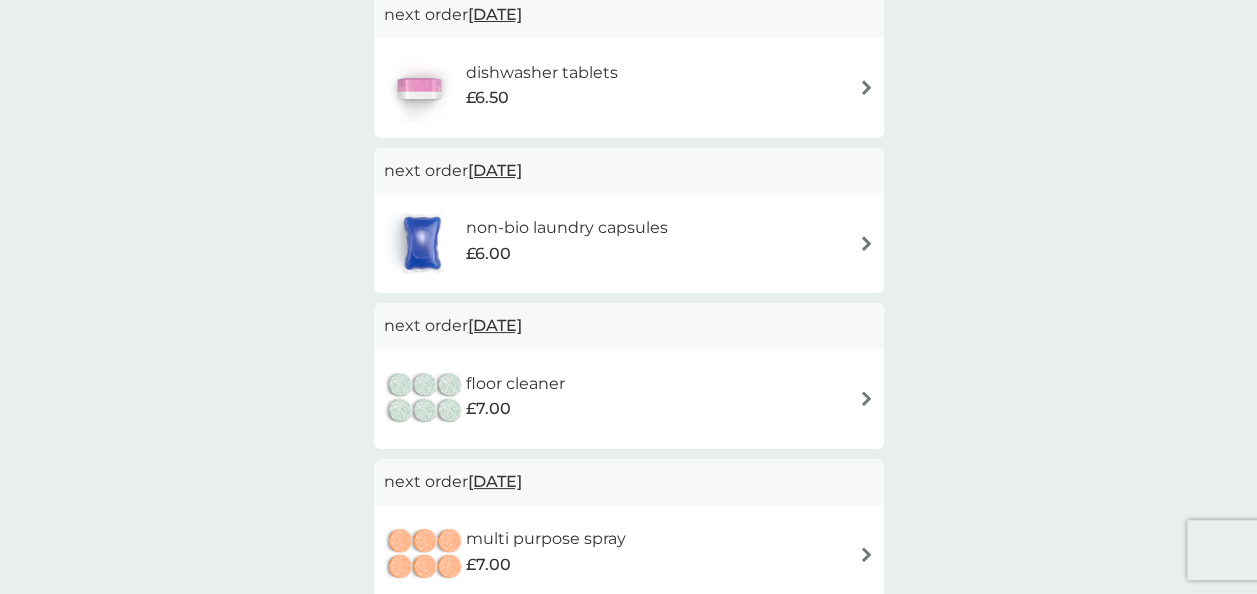 click on "floor cleaner £7.00" at bounding box center (629, 399) 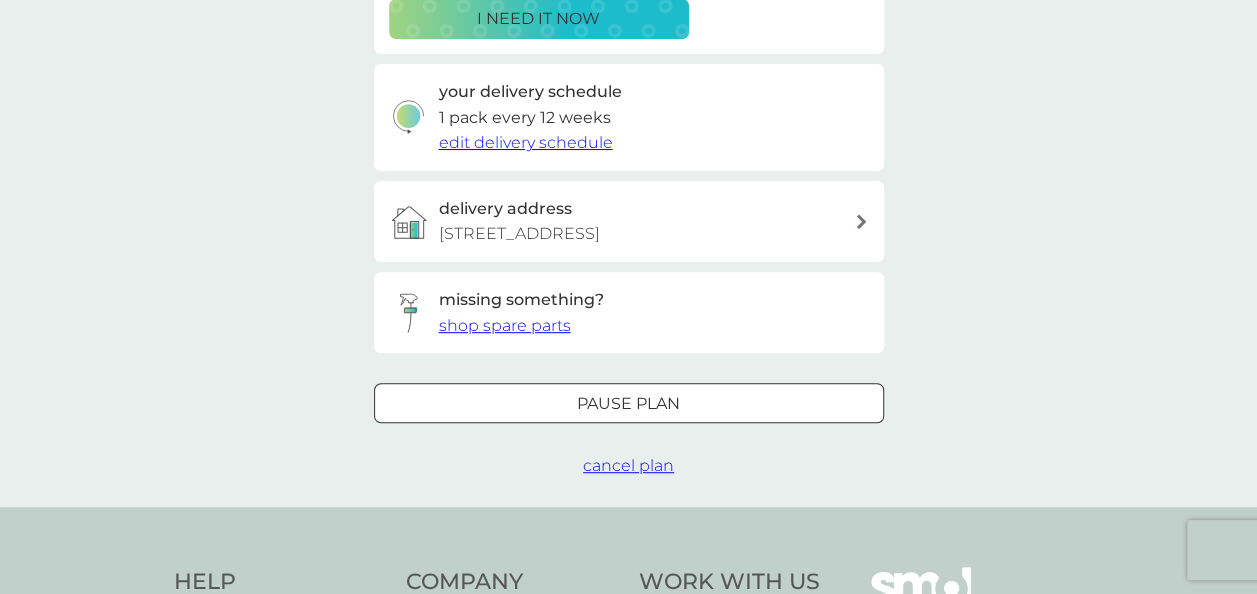 scroll, scrollTop: 0, scrollLeft: 0, axis: both 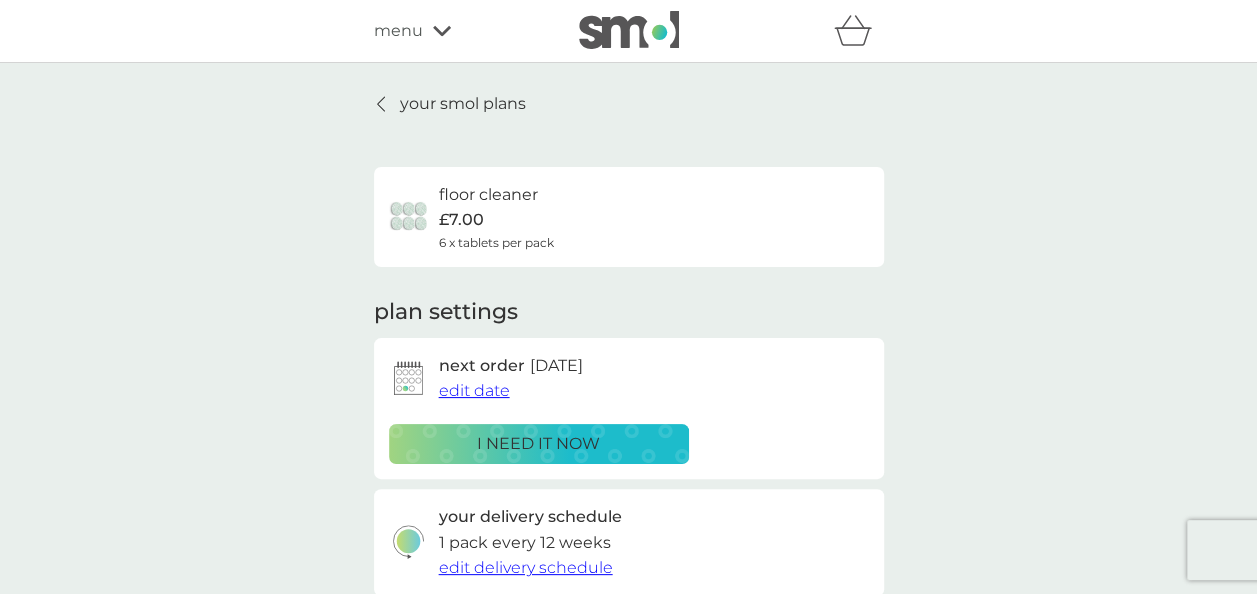 click on "edit date" at bounding box center (474, 390) 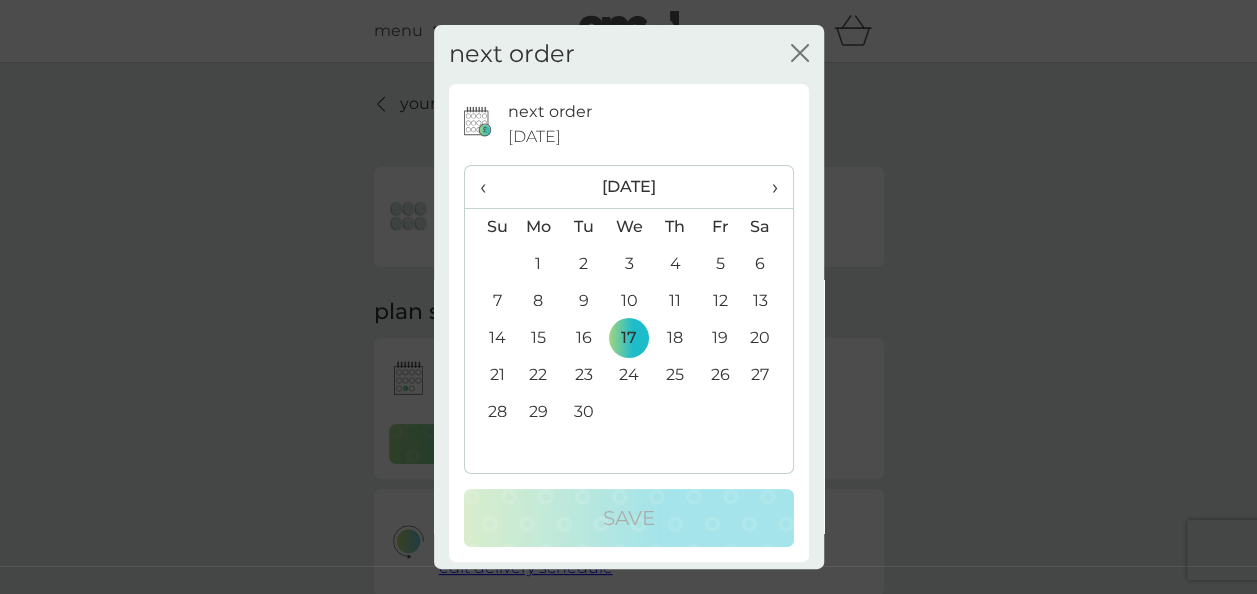 click on "›" at bounding box center (767, 187) 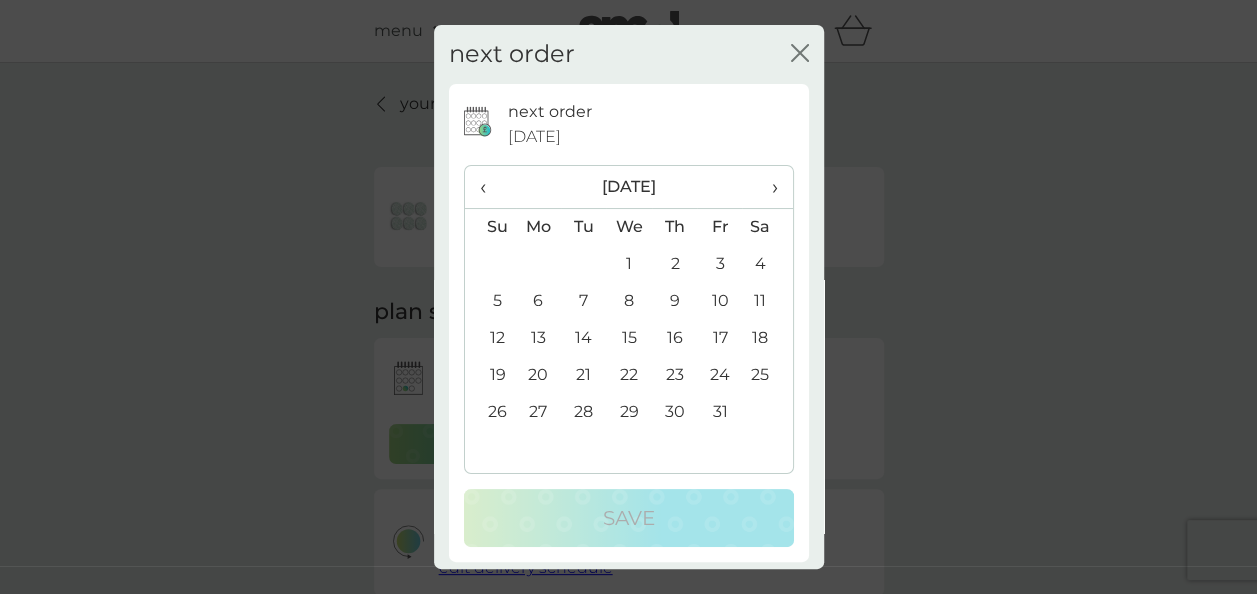 click on "›" at bounding box center [767, 187] 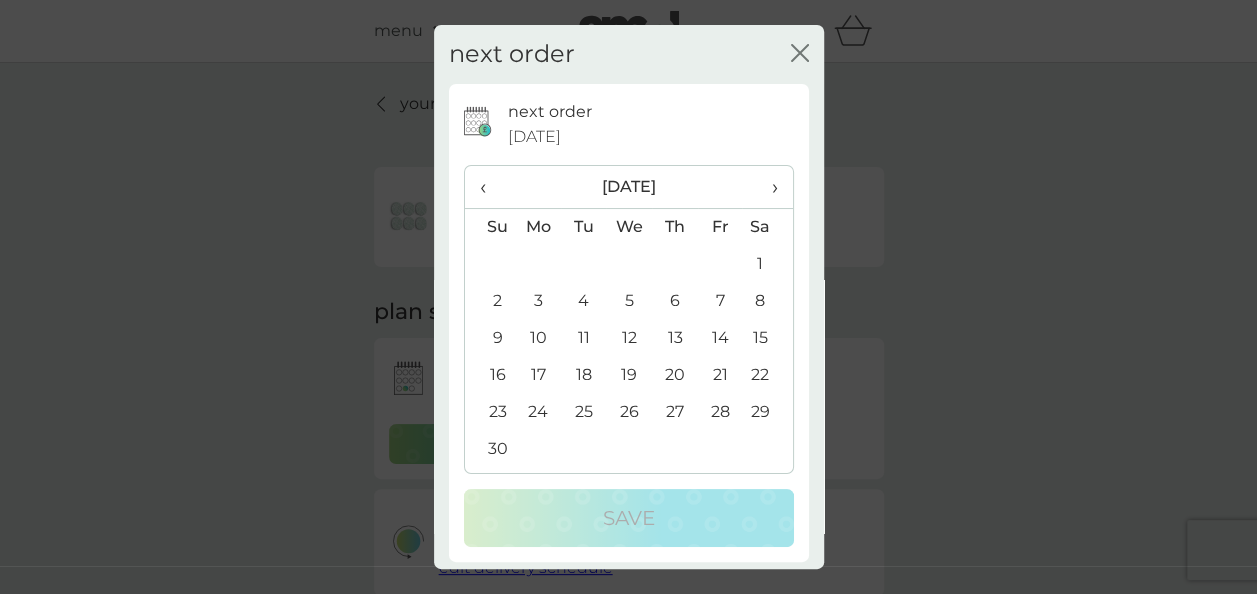 click on "›" at bounding box center (767, 187) 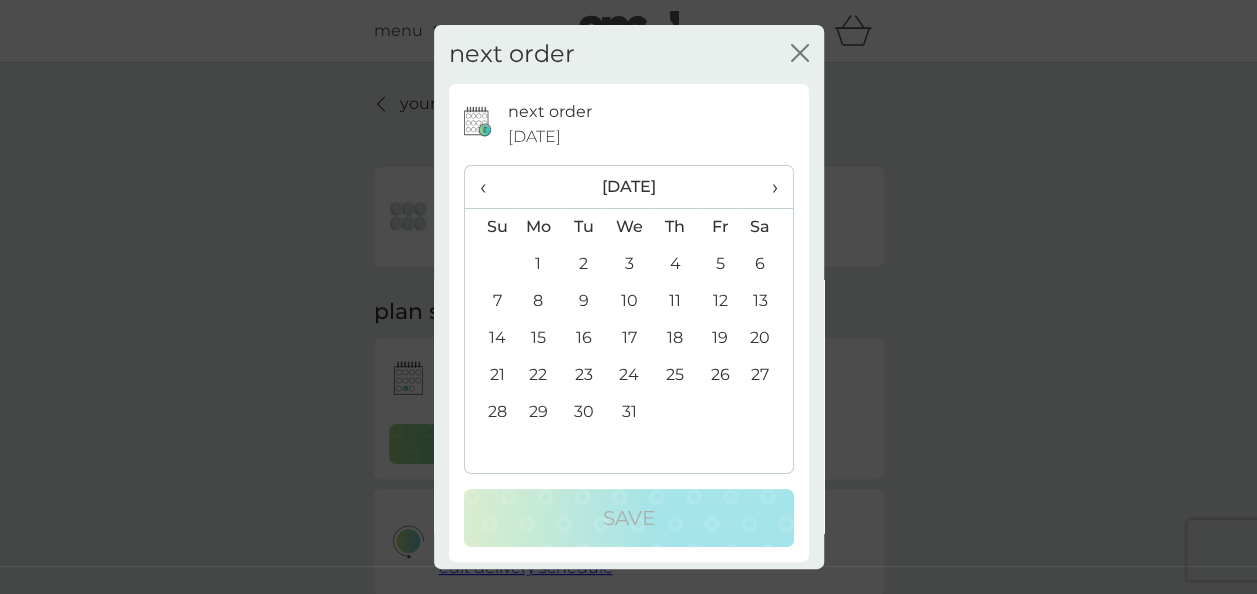 click on "1" at bounding box center (539, 264) 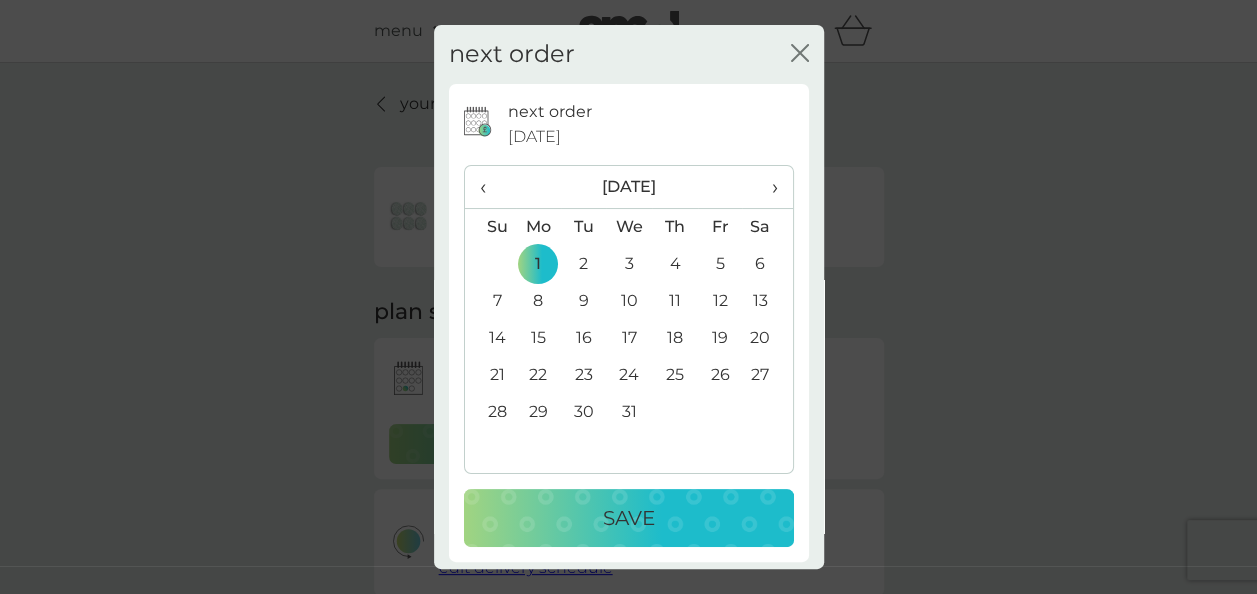 click on "Save" at bounding box center [629, 518] 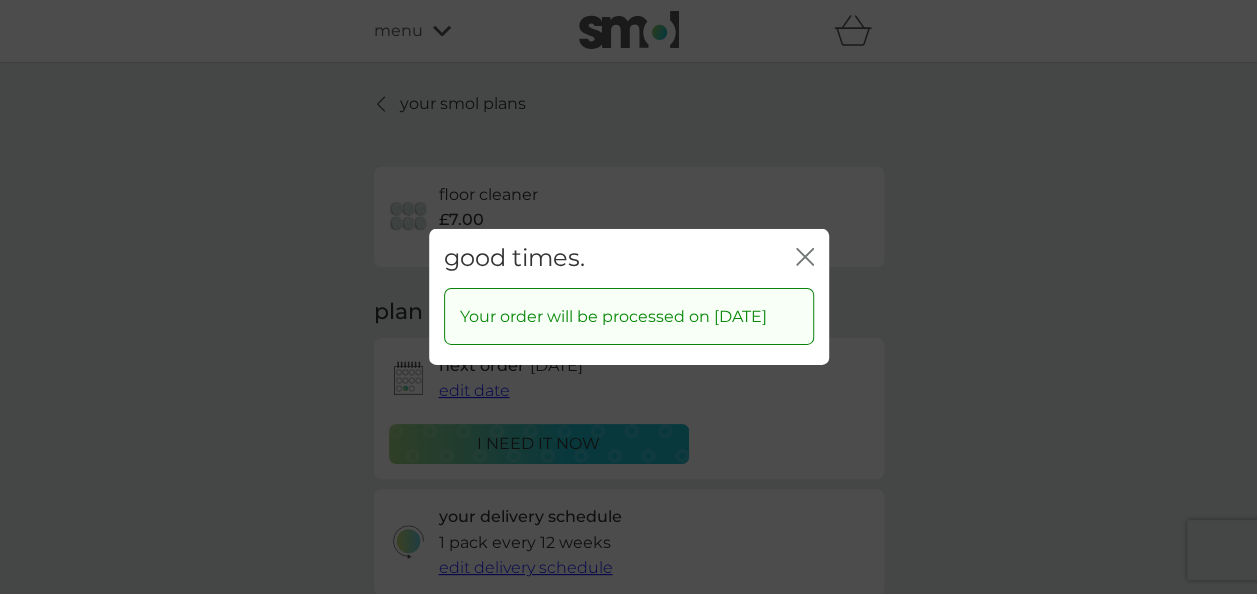 click on "close" 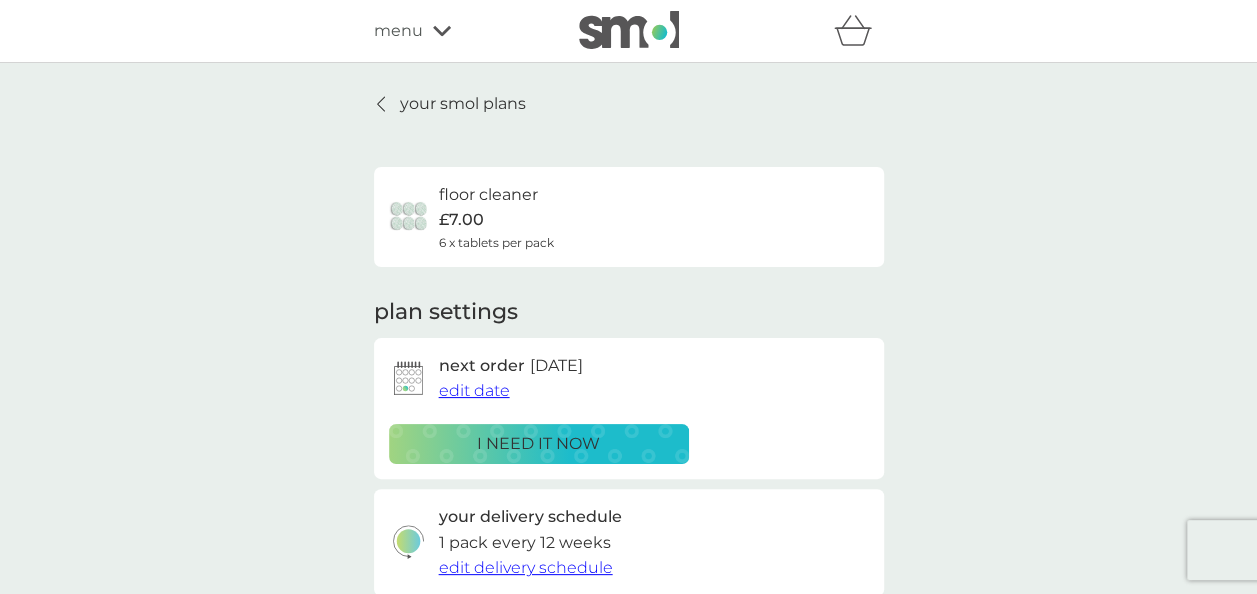 click on "your smol plans" at bounding box center (463, 104) 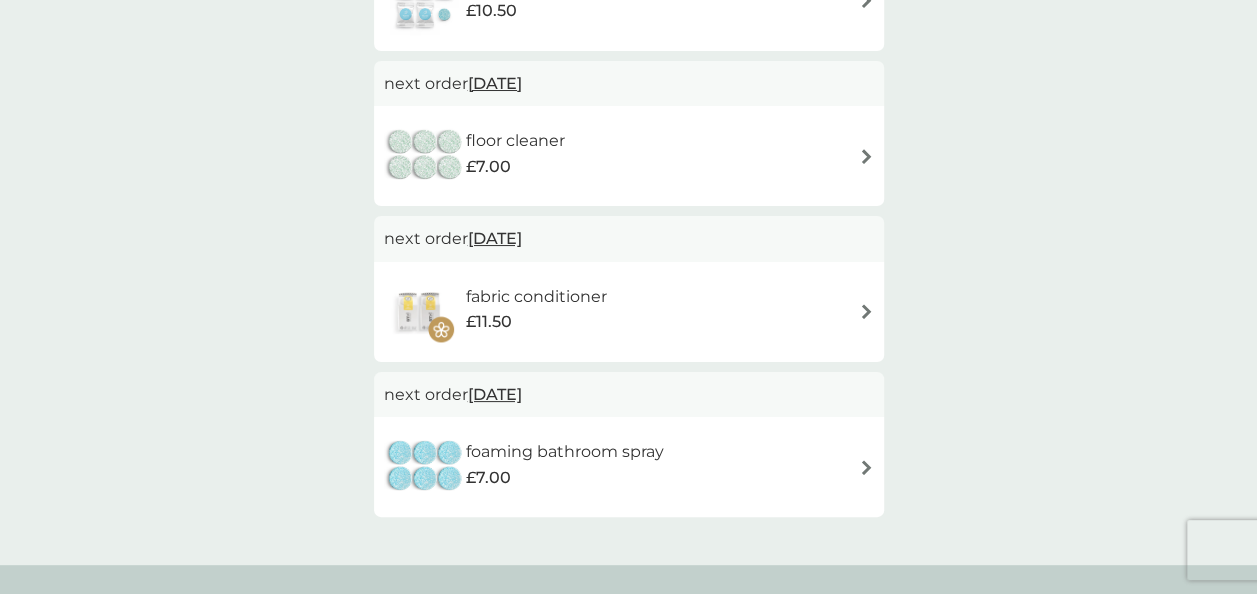 scroll, scrollTop: 984, scrollLeft: 0, axis: vertical 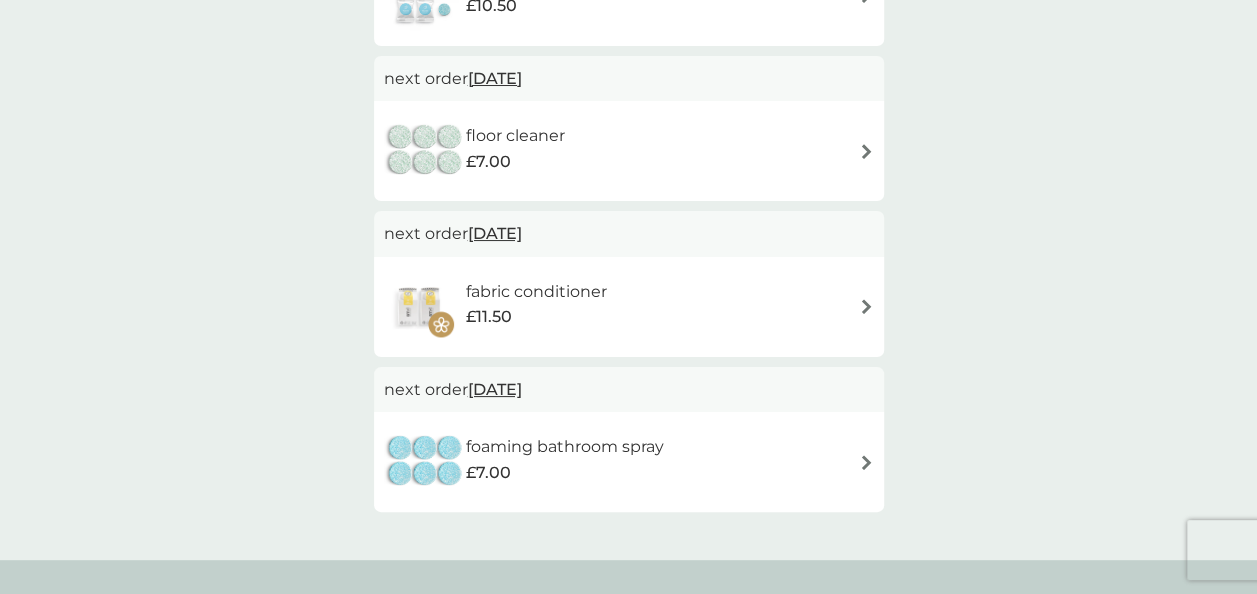 click on "fabric conditioner £11.50" at bounding box center (629, 307) 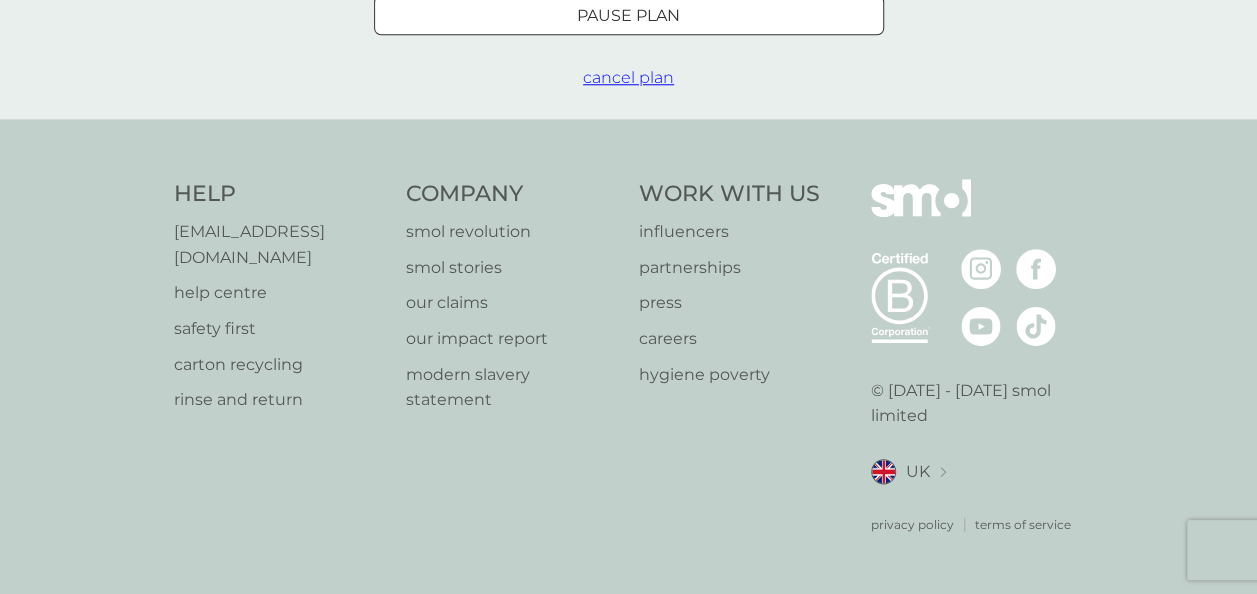 scroll, scrollTop: 0, scrollLeft: 0, axis: both 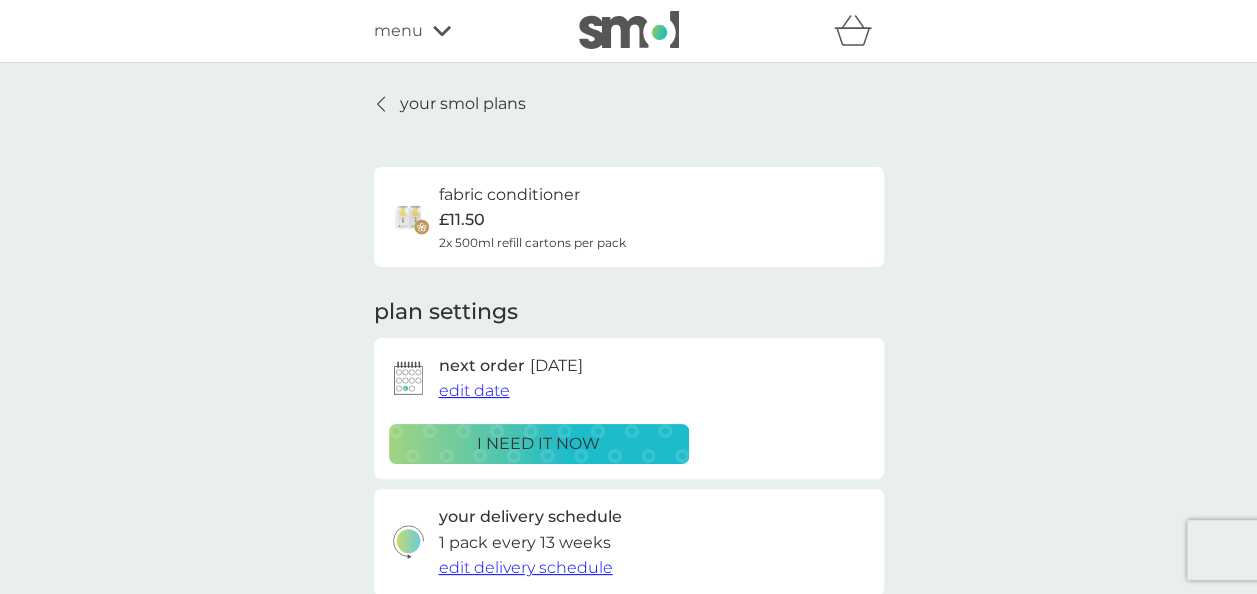 click on "edit date" at bounding box center [474, 390] 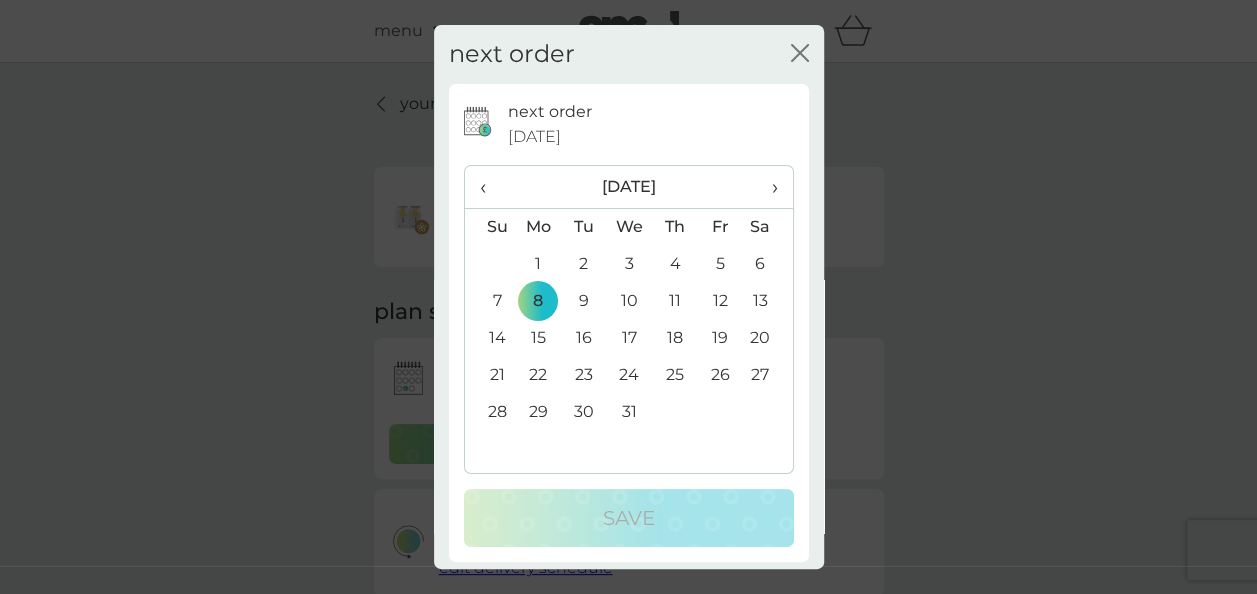 click on "‹" at bounding box center [490, 187] 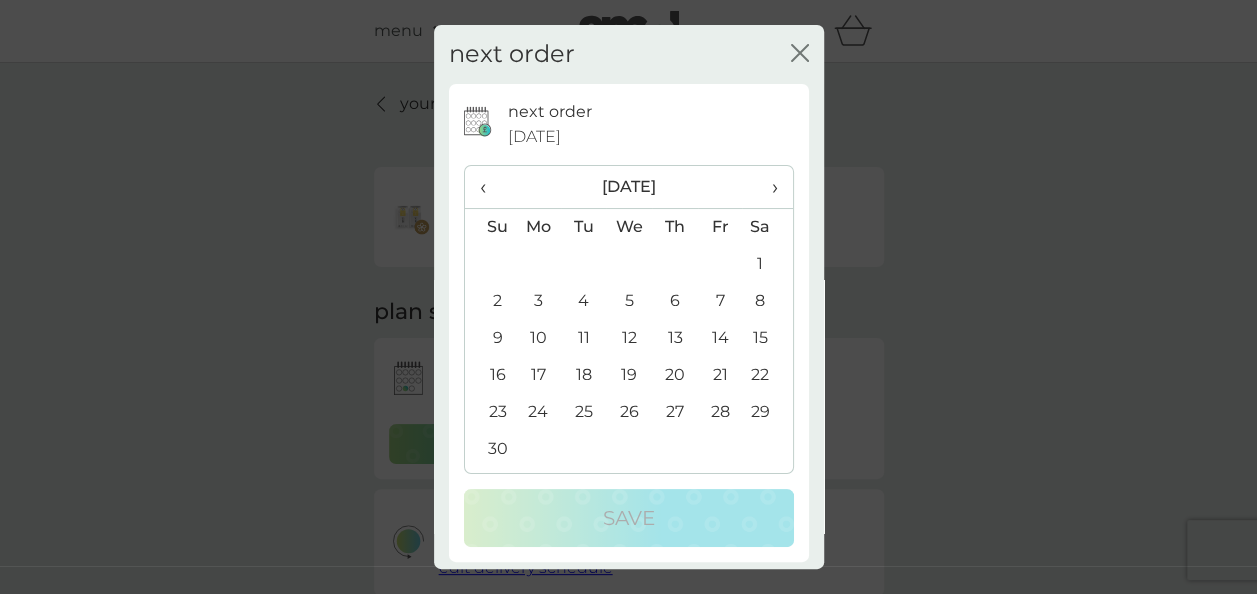 click on "‹" at bounding box center (490, 187) 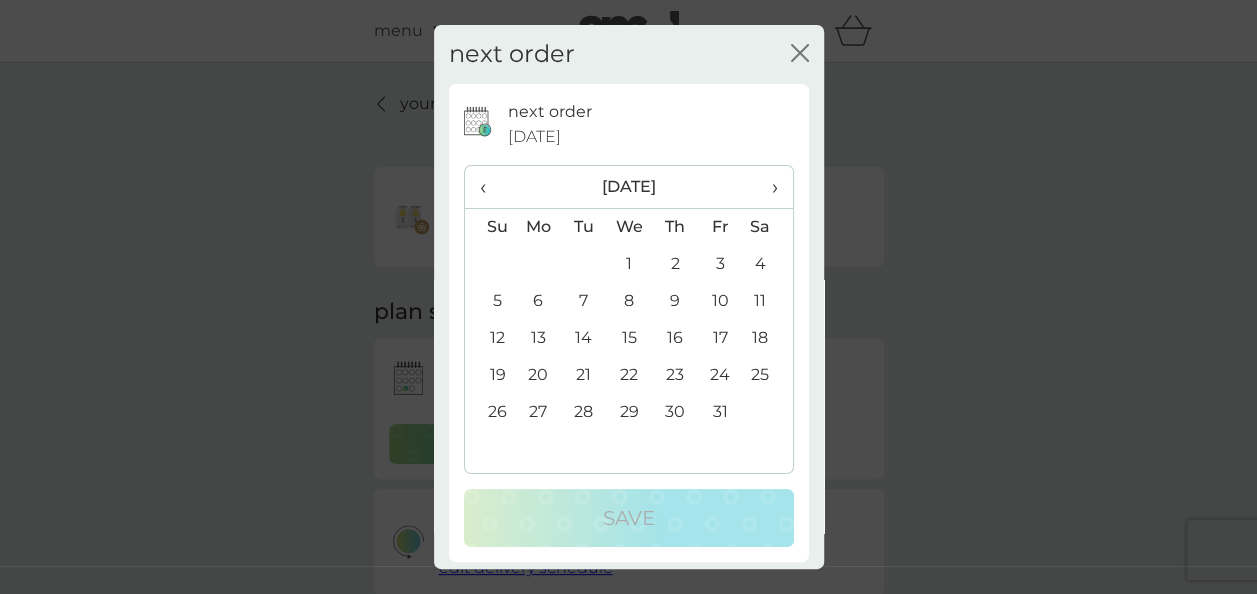 click on "‹" at bounding box center (490, 187) 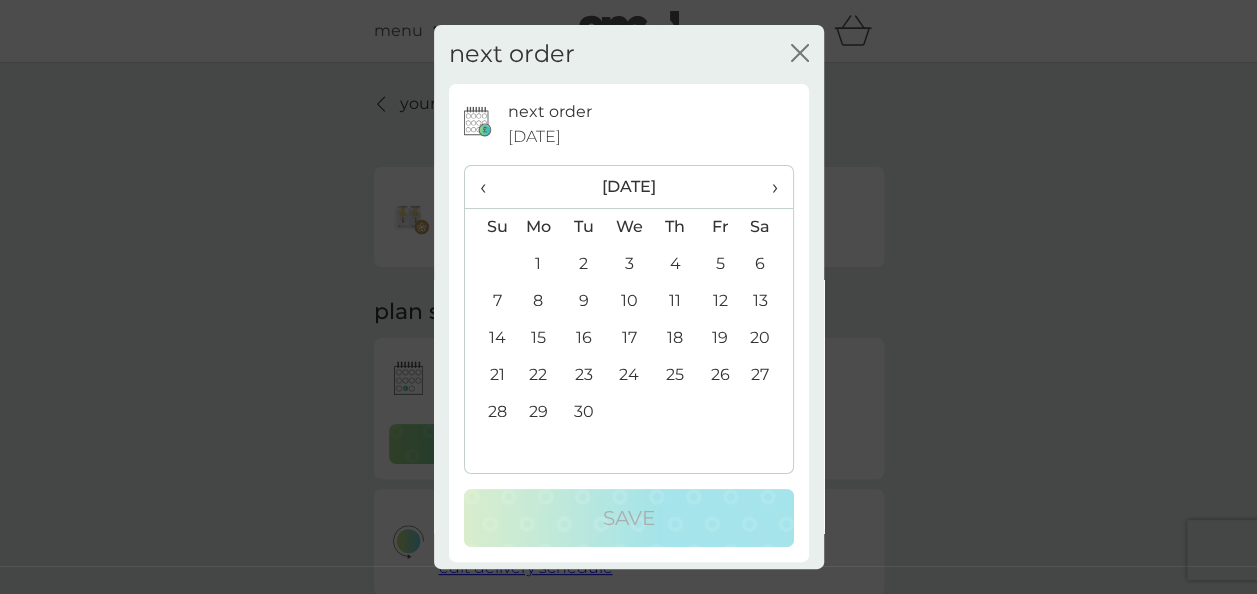 click on "1" at bounding box center [539, 264] 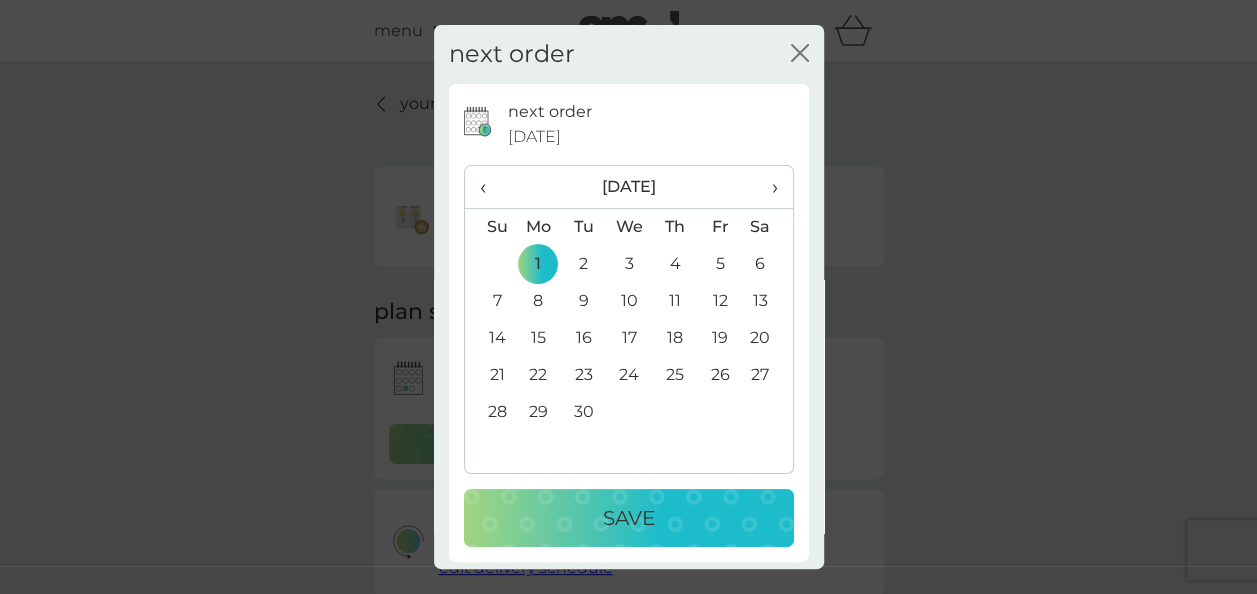 click on "Save" at bounding box center (629, 518) 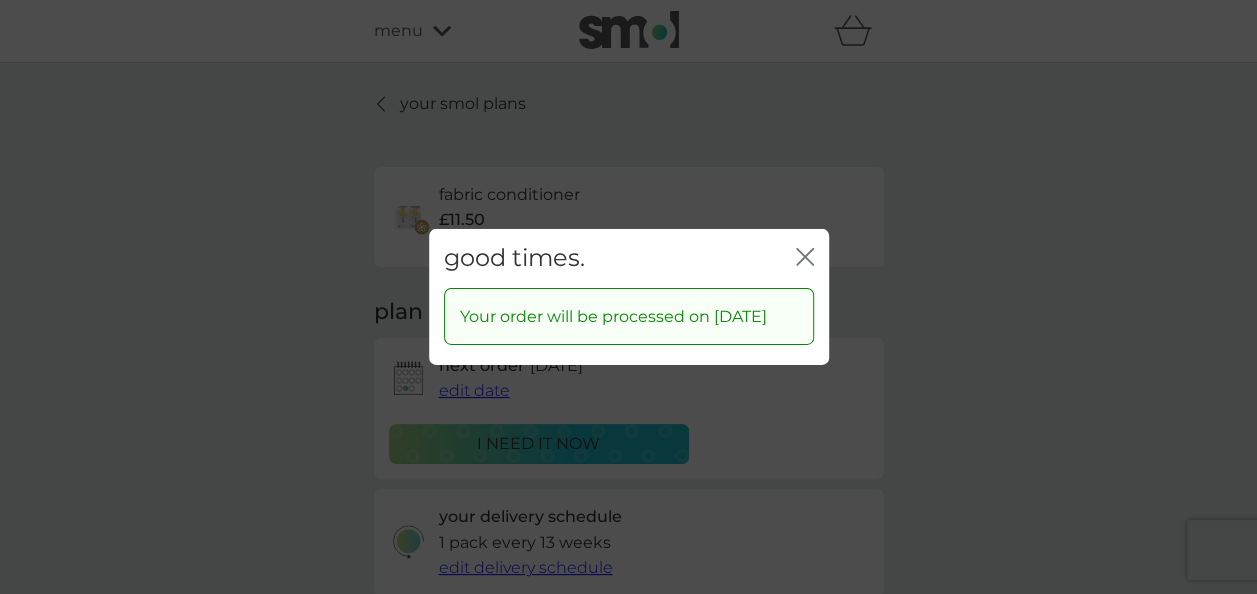 click 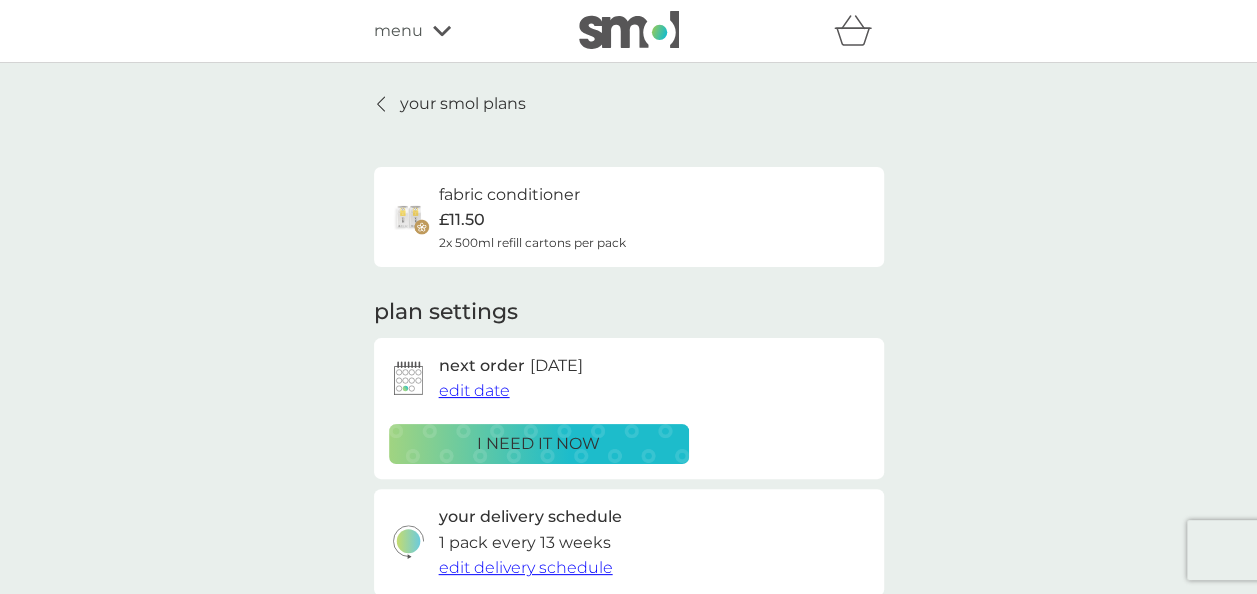 click on "your smol plans" at bounding box center [463, 104] 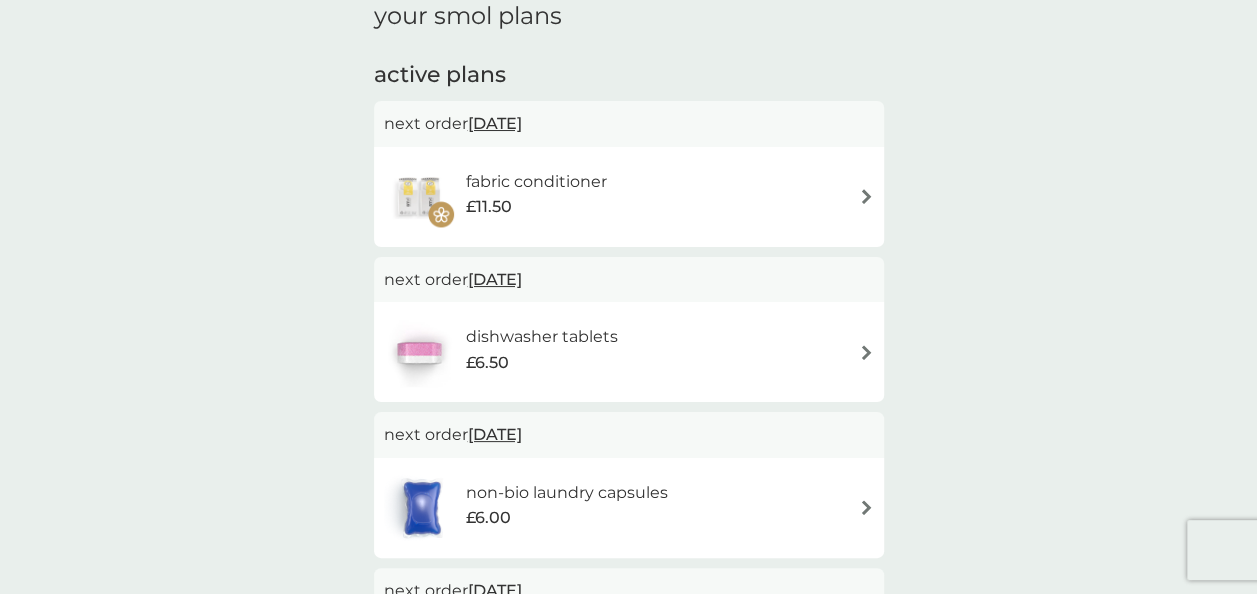 scroll, scrollTop: 328, scrollLeft: 0, axis: vertical 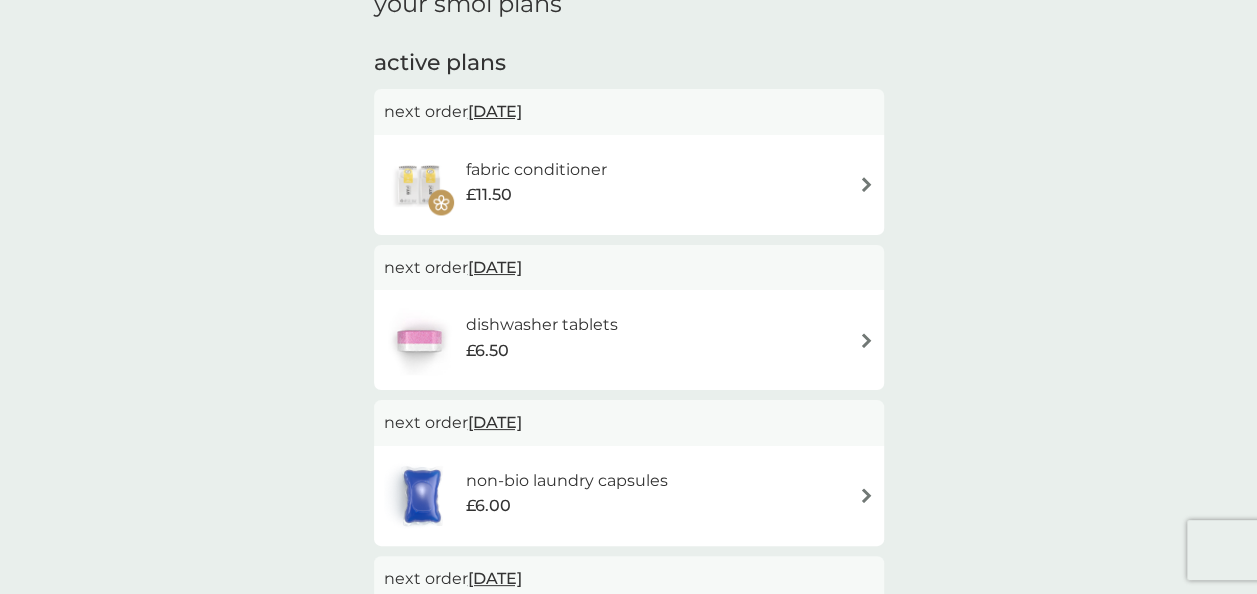 click on "dishwasher tablets £6.50" at bounding box center (629, 340) 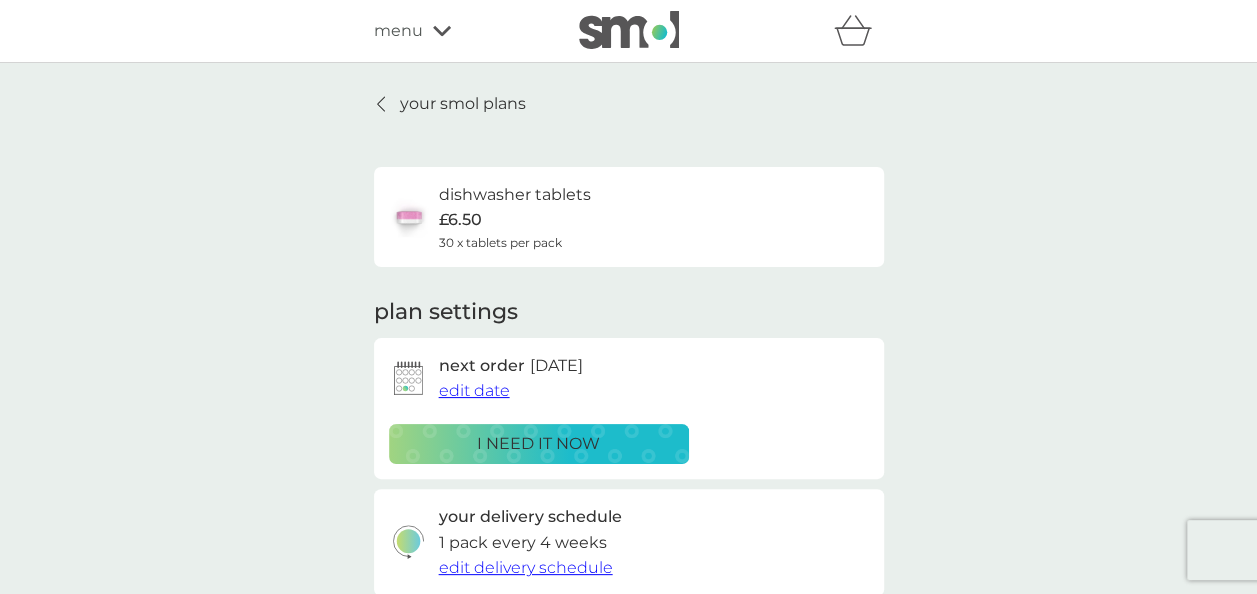 click on "edit date" at bounding box center [474, 390] 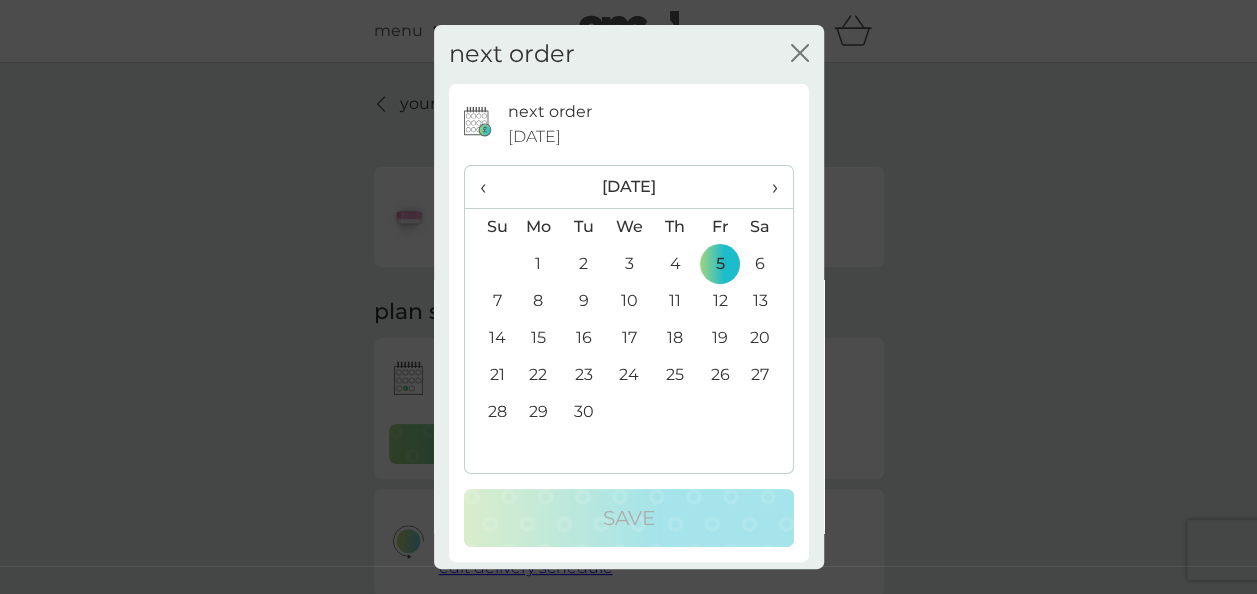 click on "1" at bounding box center [539, 264] 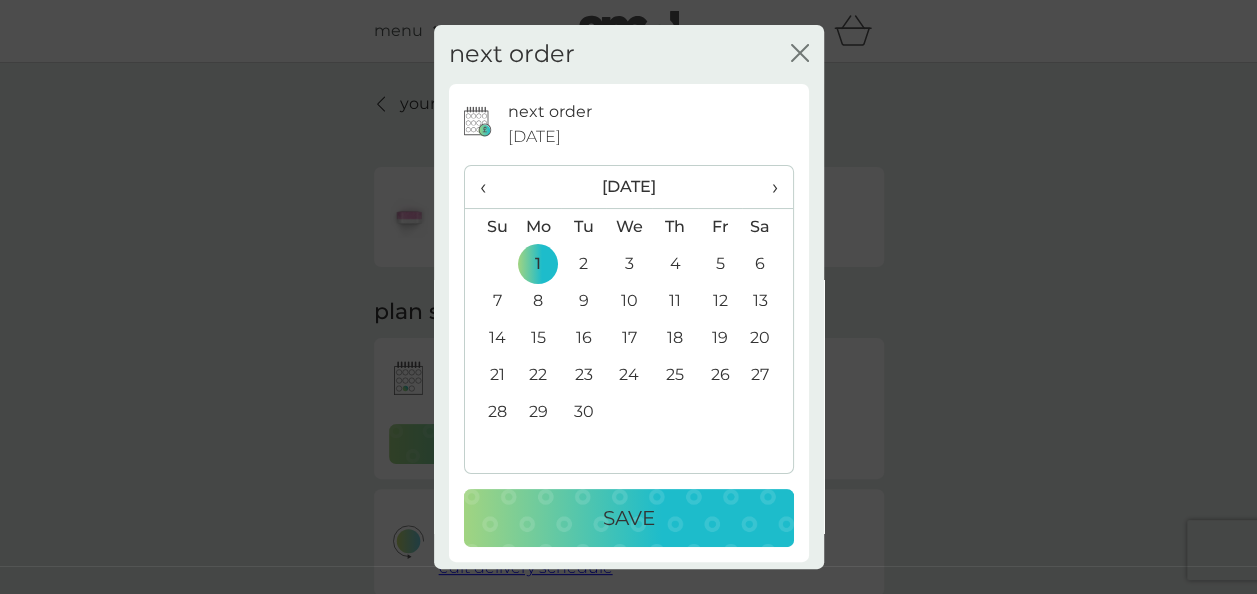 click on "Save" at bounding box center [629, 518] 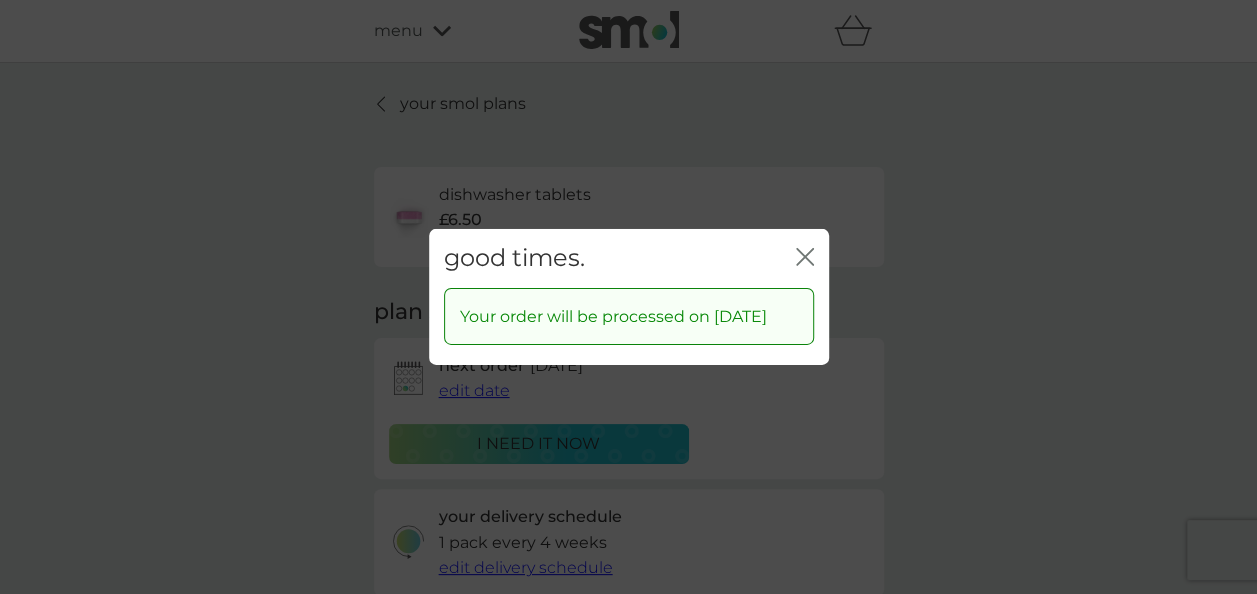 click on "close" 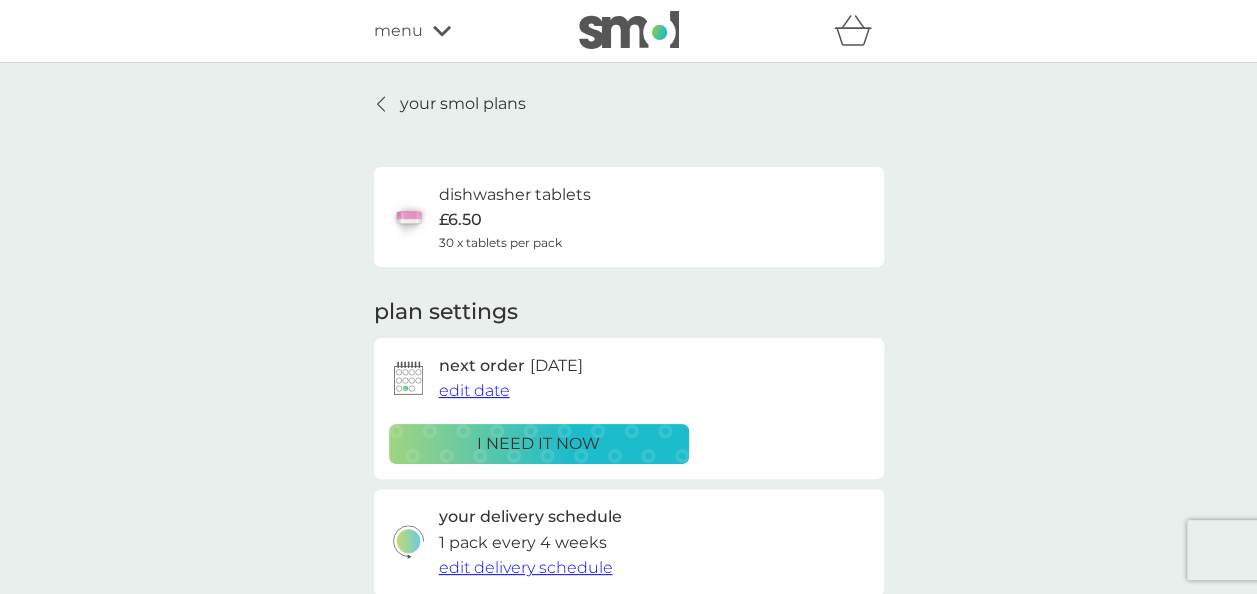 click on "your smol plans" at bounding box center (450, 104) 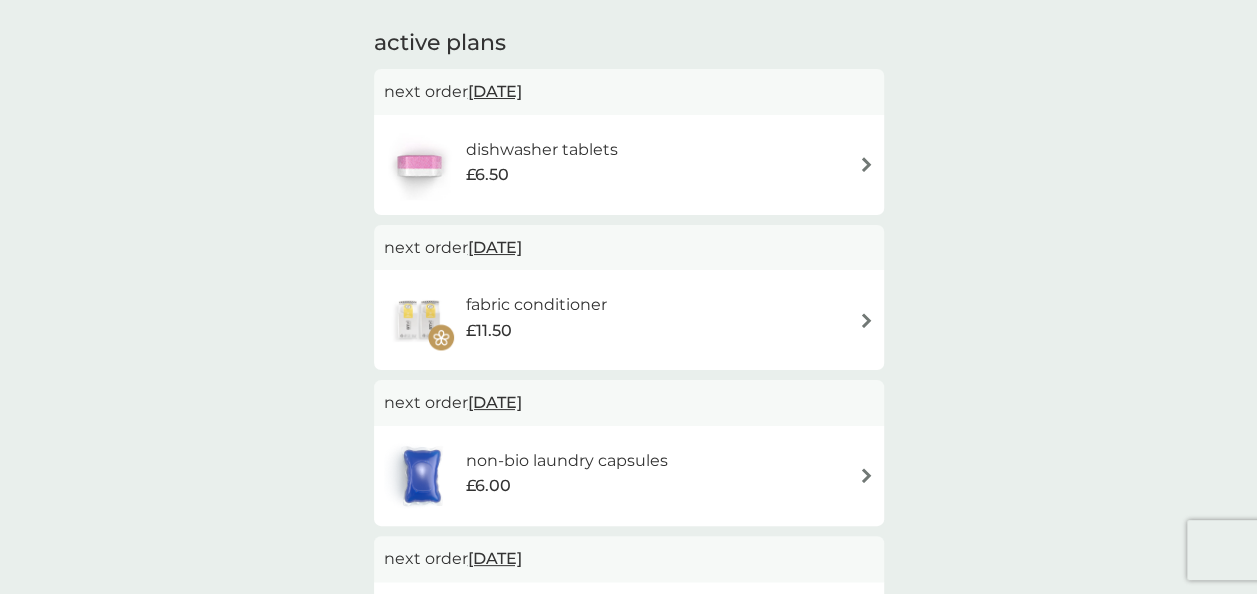 scroll, scrollTop: 352, scrollLeft: 0, axis: vertical 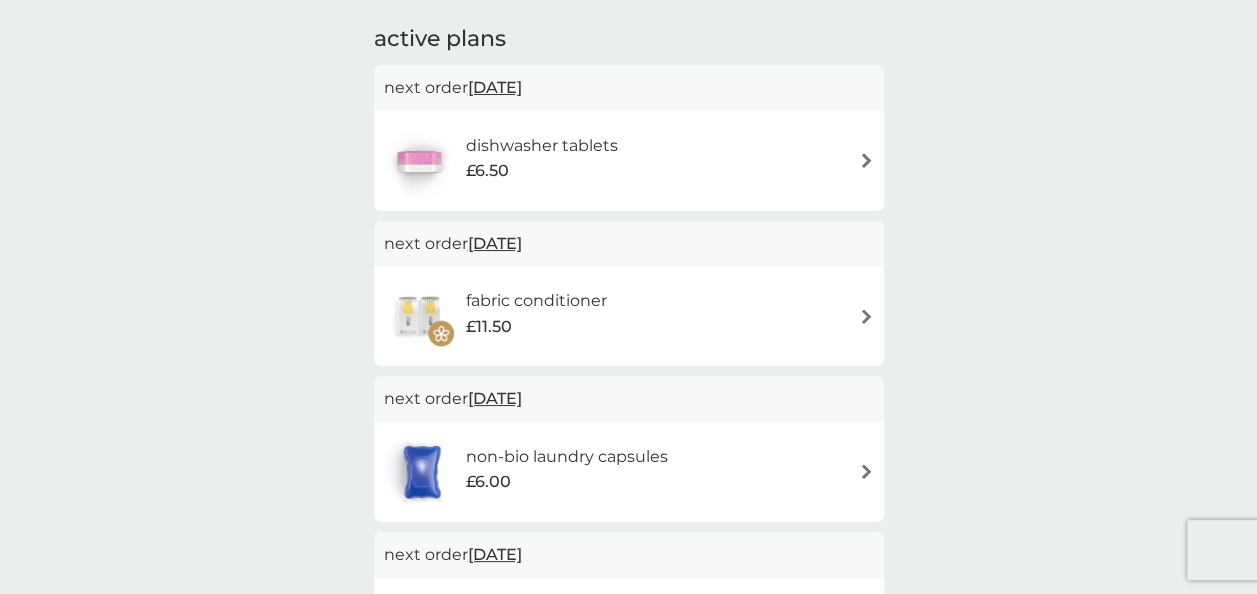 click on "non-bio laundry capsules £6.00" at bounding box center [536, 472] 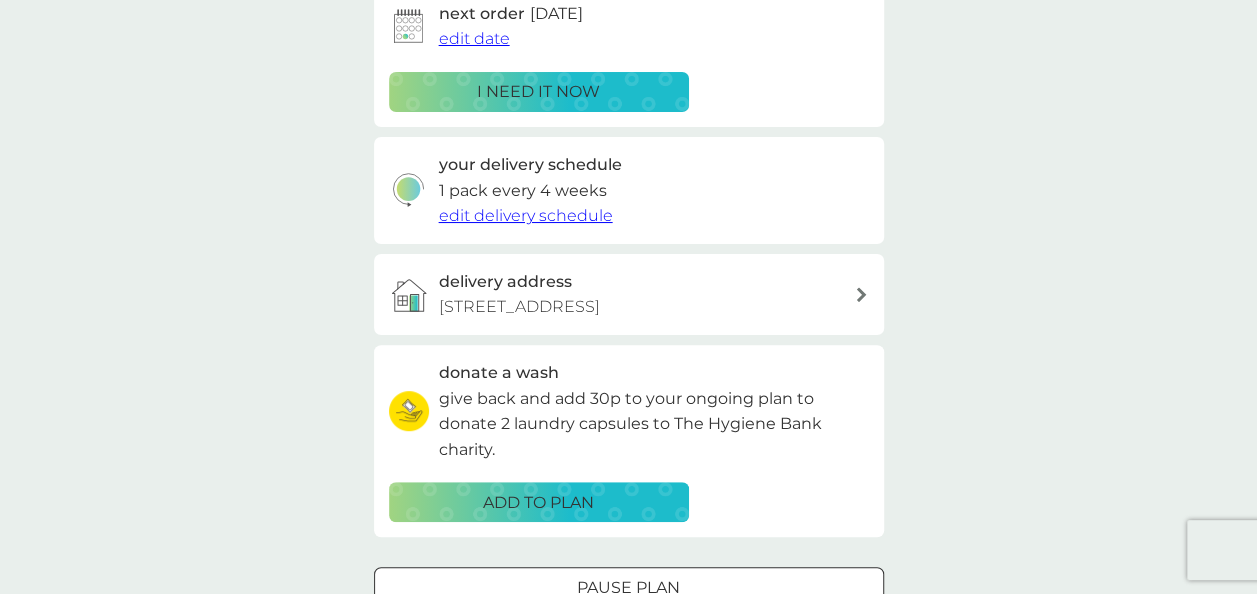 scroll, scrollTop: 0, scrollLeft: 0, axis: both 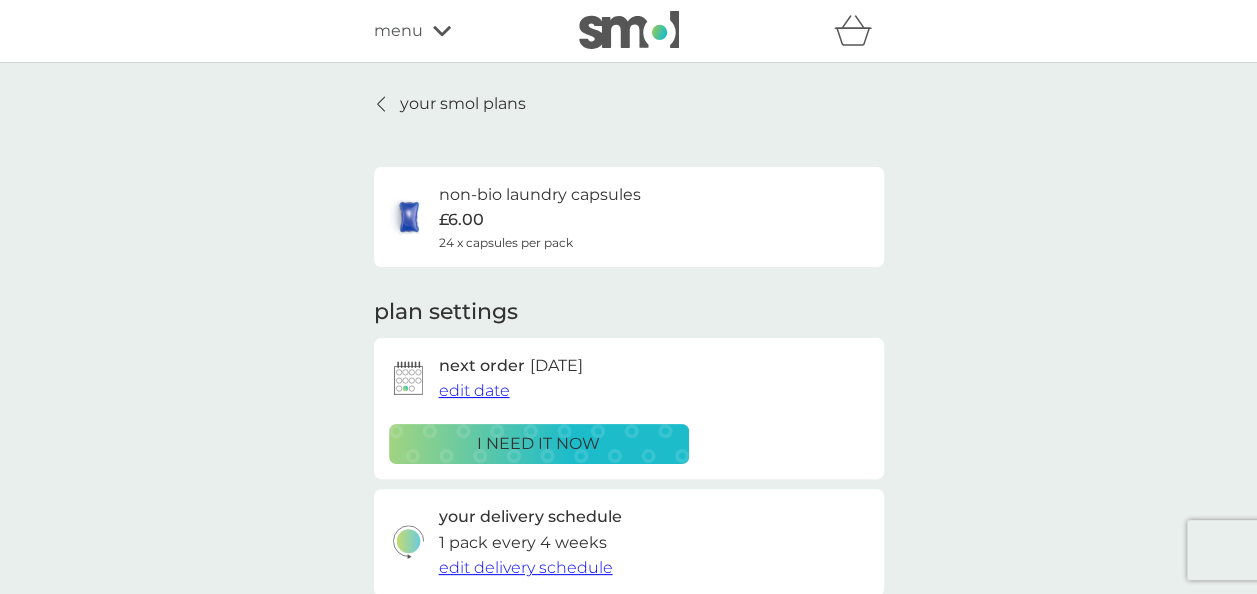 click on "edit date" at bounding box center [474, 390] 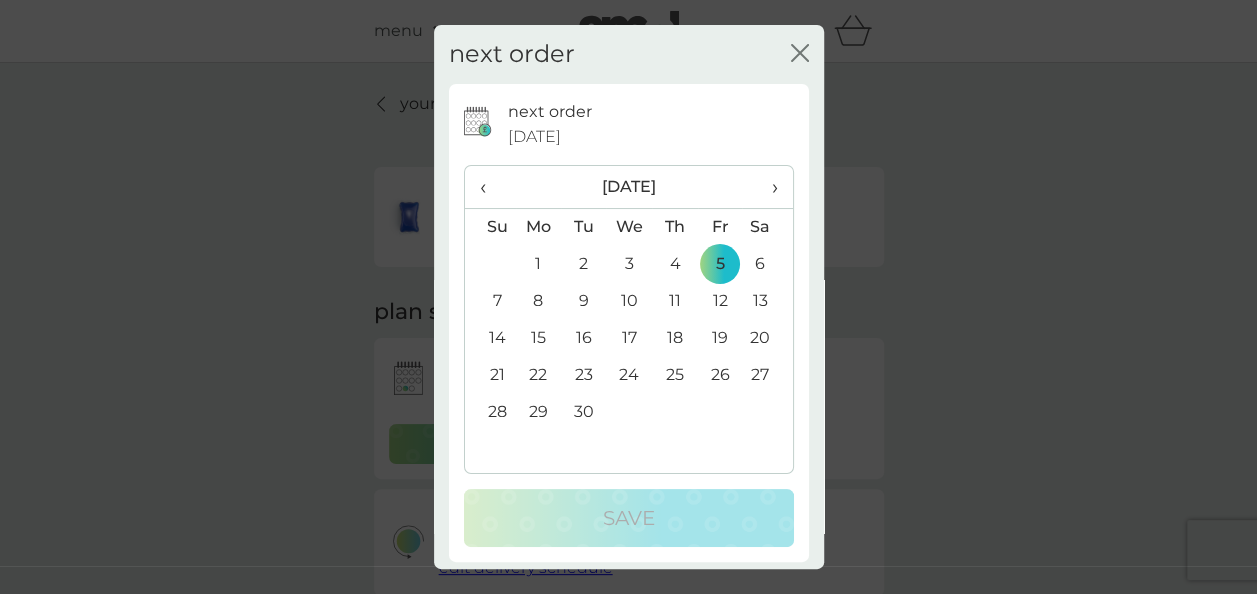 click on "1" at bounding box center (539, 264) 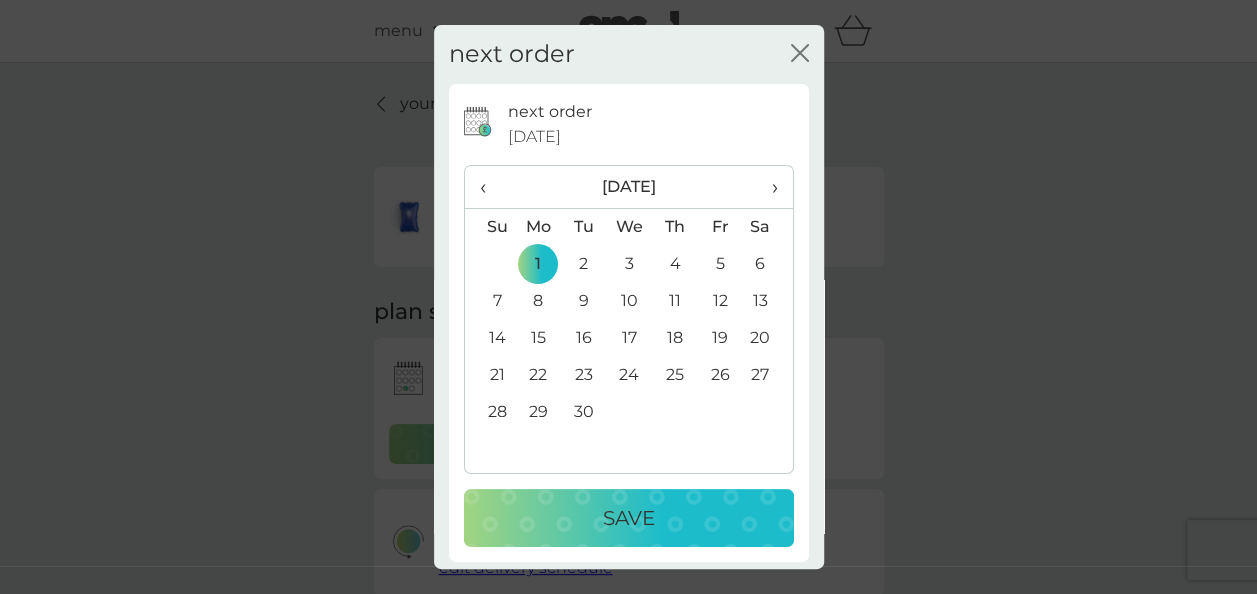 click on "Save" at bounding box center (629, 518) 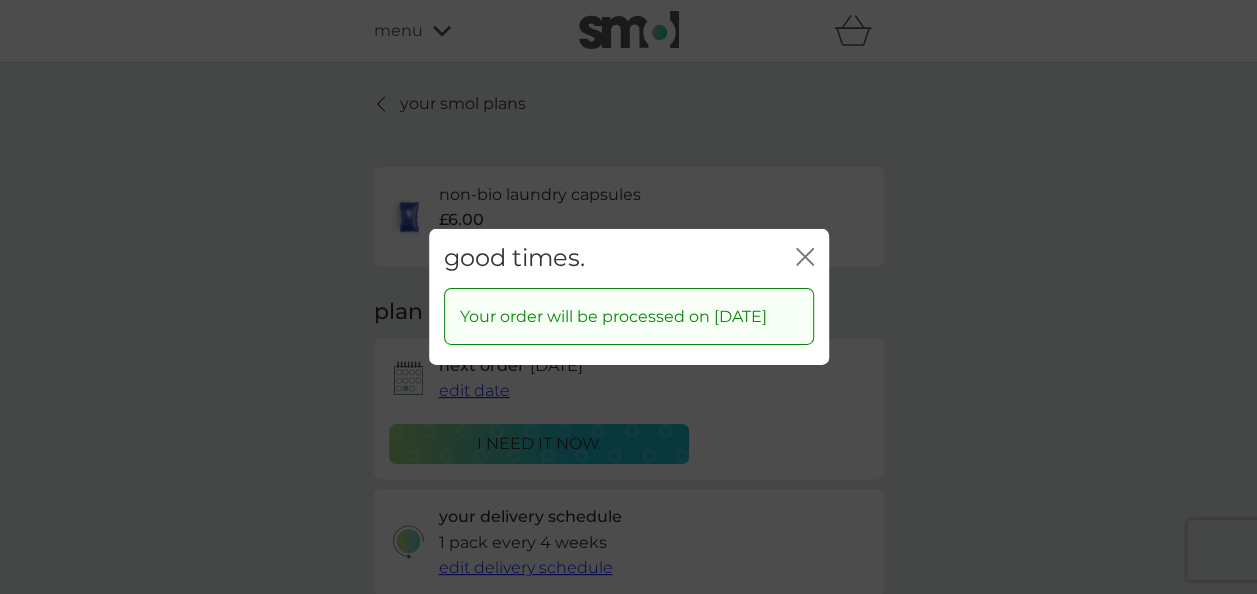 click on "good times. close" at bounding box center [629, 258] 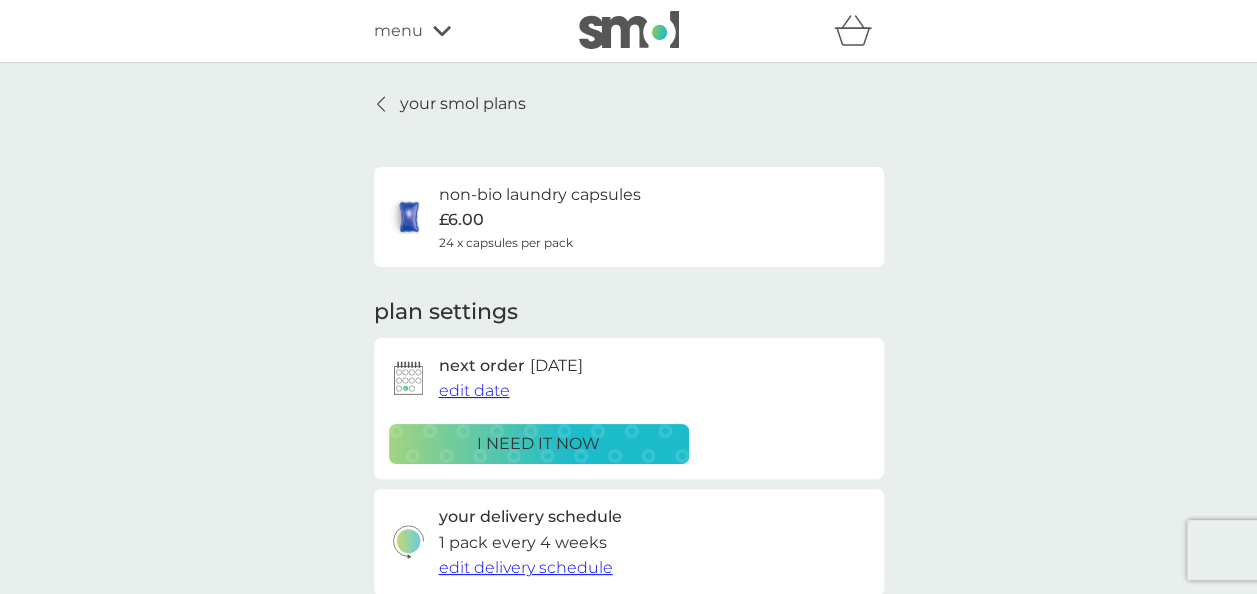 click 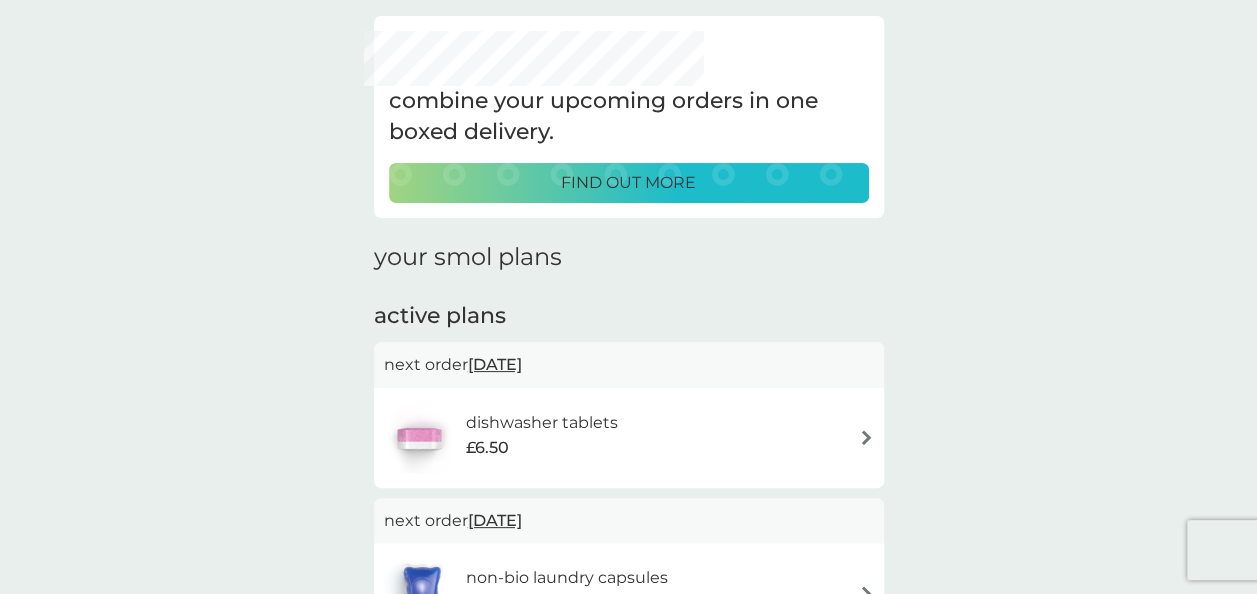 scroll, scrollTop: 87, scrollLeft: 0, axis: vertical 